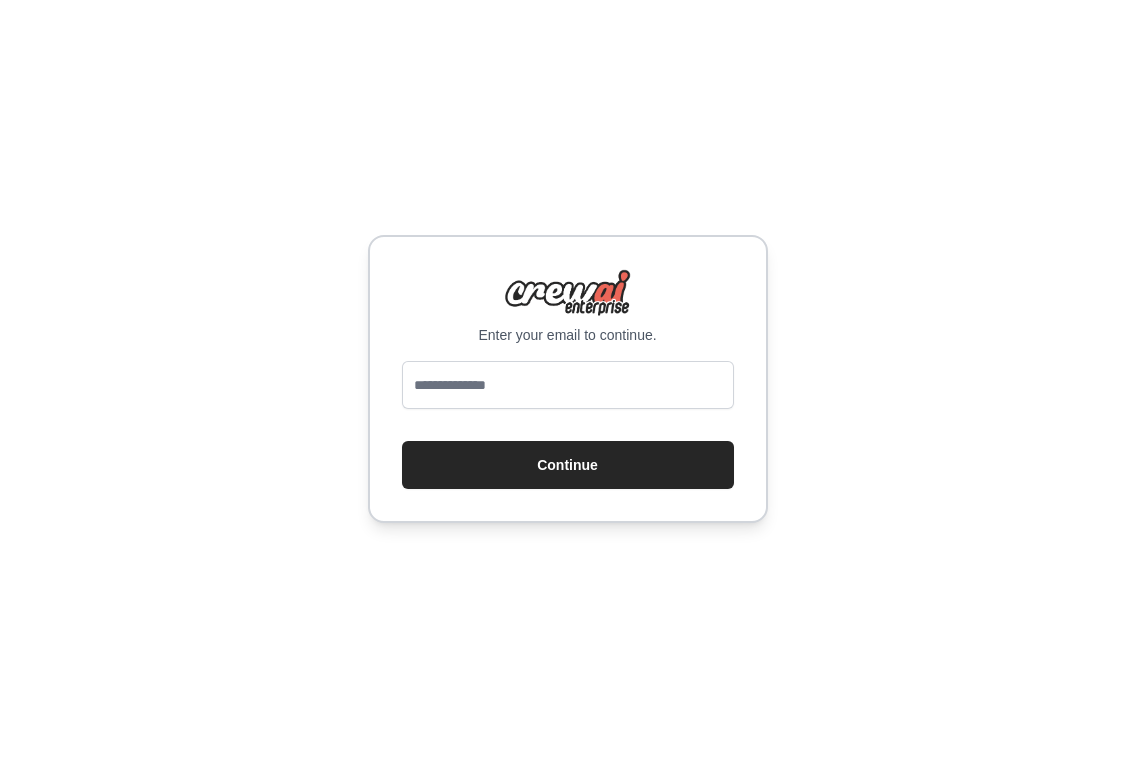 scroll, scrollTop: 0, scrollLeft: 0, axis: both 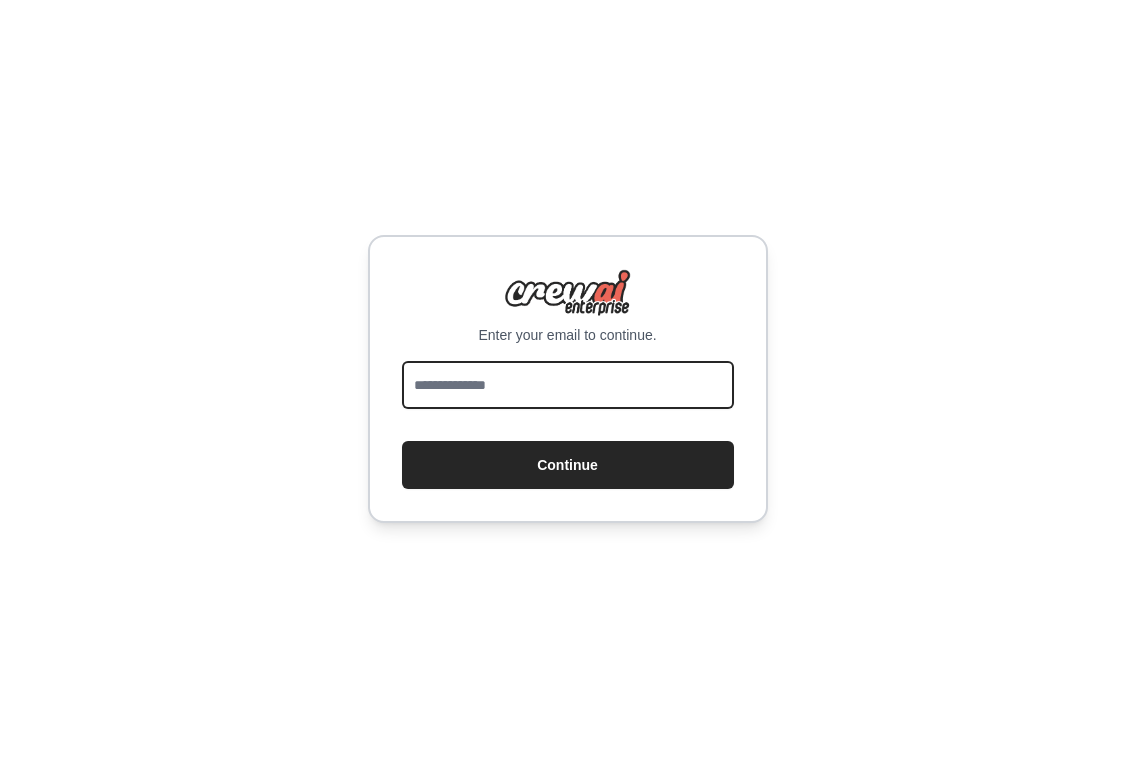 click at bounding box center (568, 385) 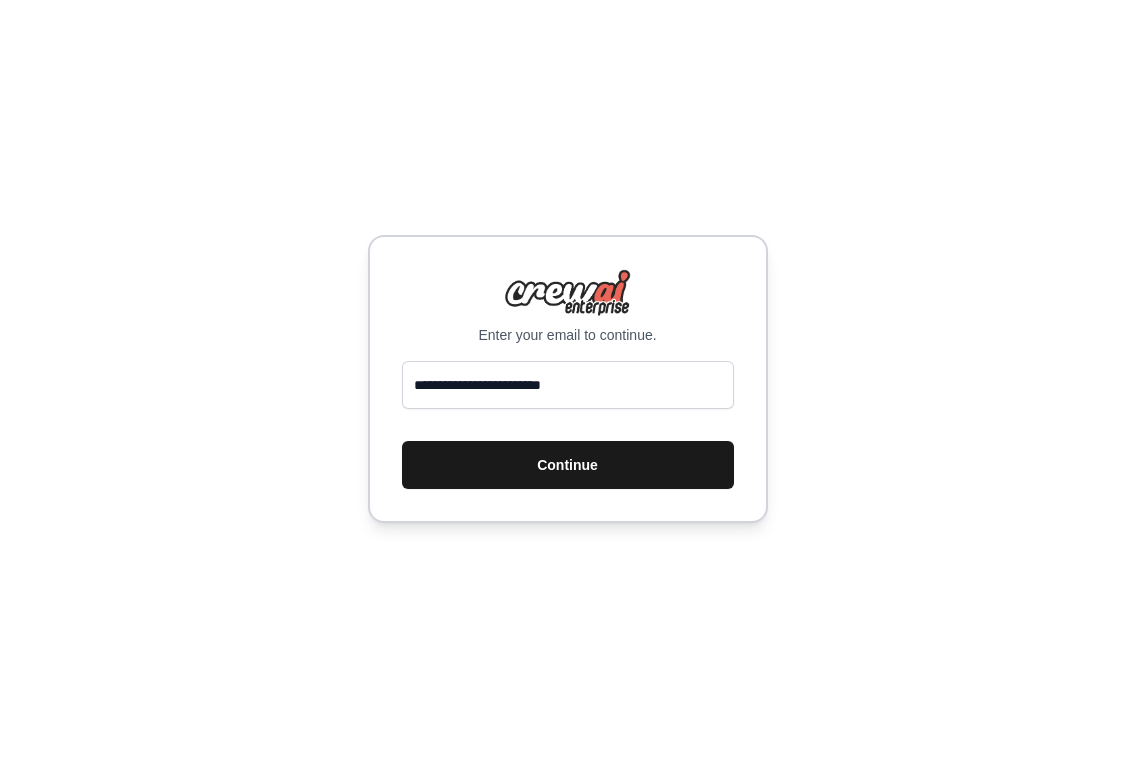 click on "Continue" at bounding box center [568, 465] 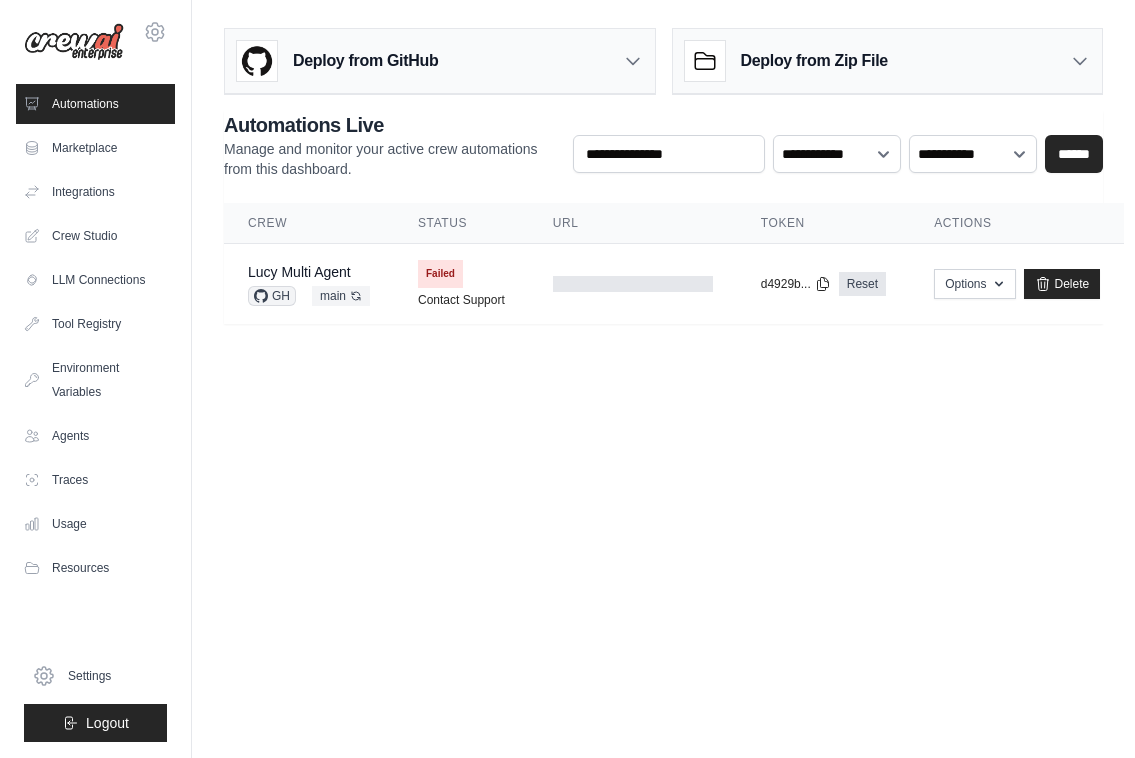 scroll, scrollTop: 0, scrollLeft: 0, axis: both 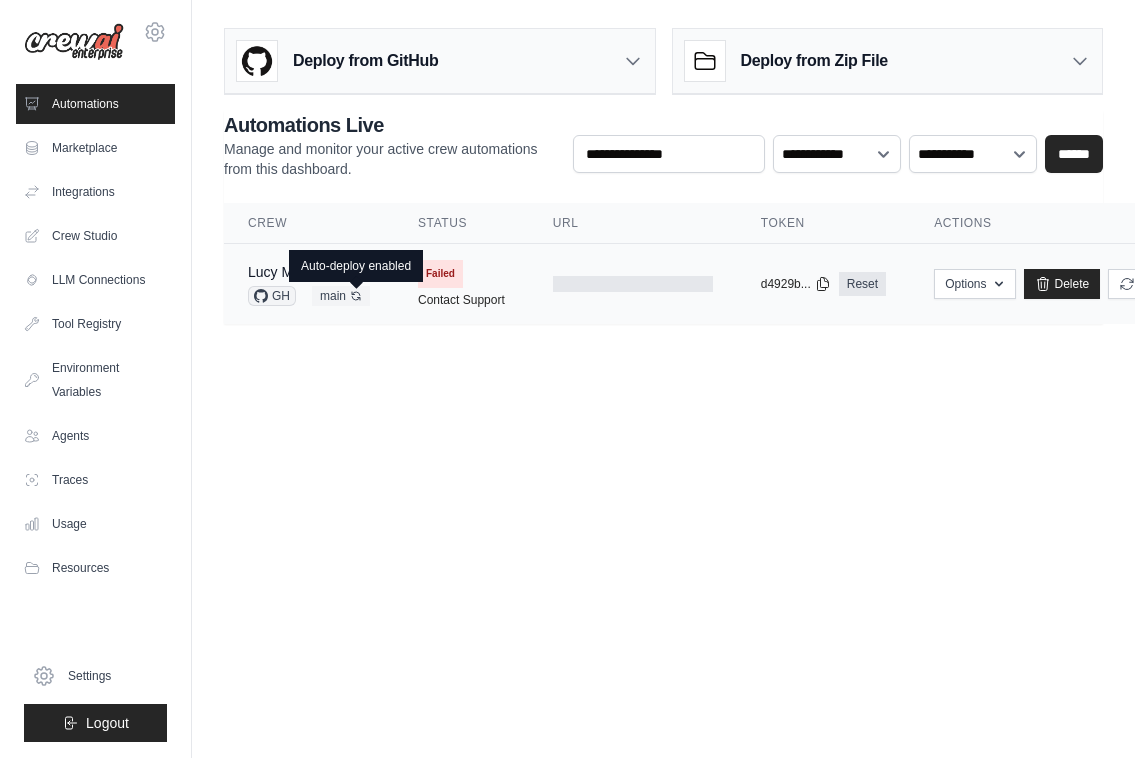 click 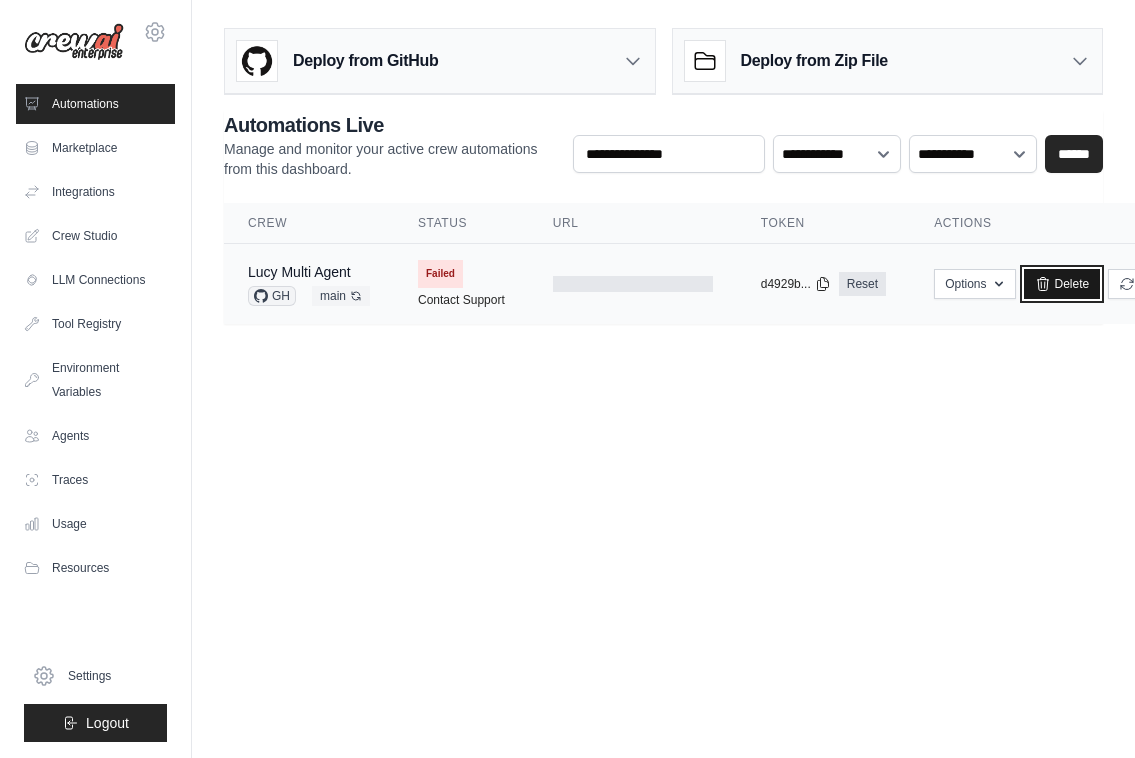 click on "Delete" at bounding box center (1062, 284) 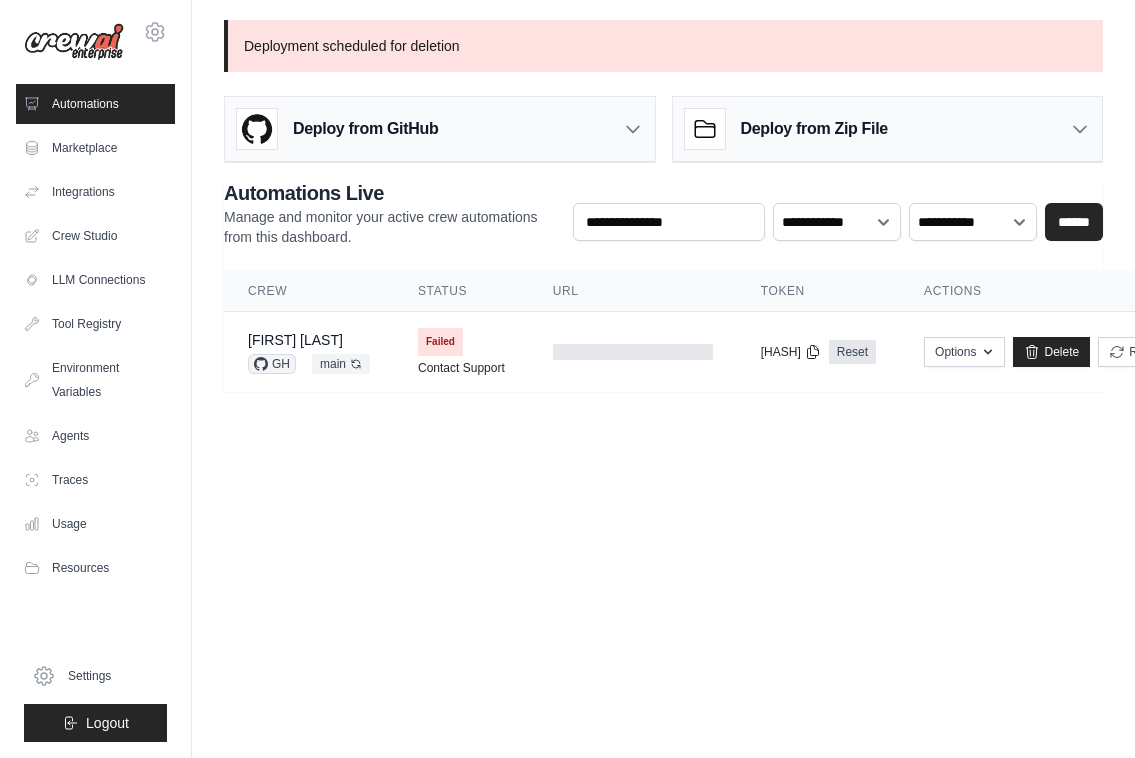 scroll, scrollTop: 0, scrollLeft: 0, axis: both 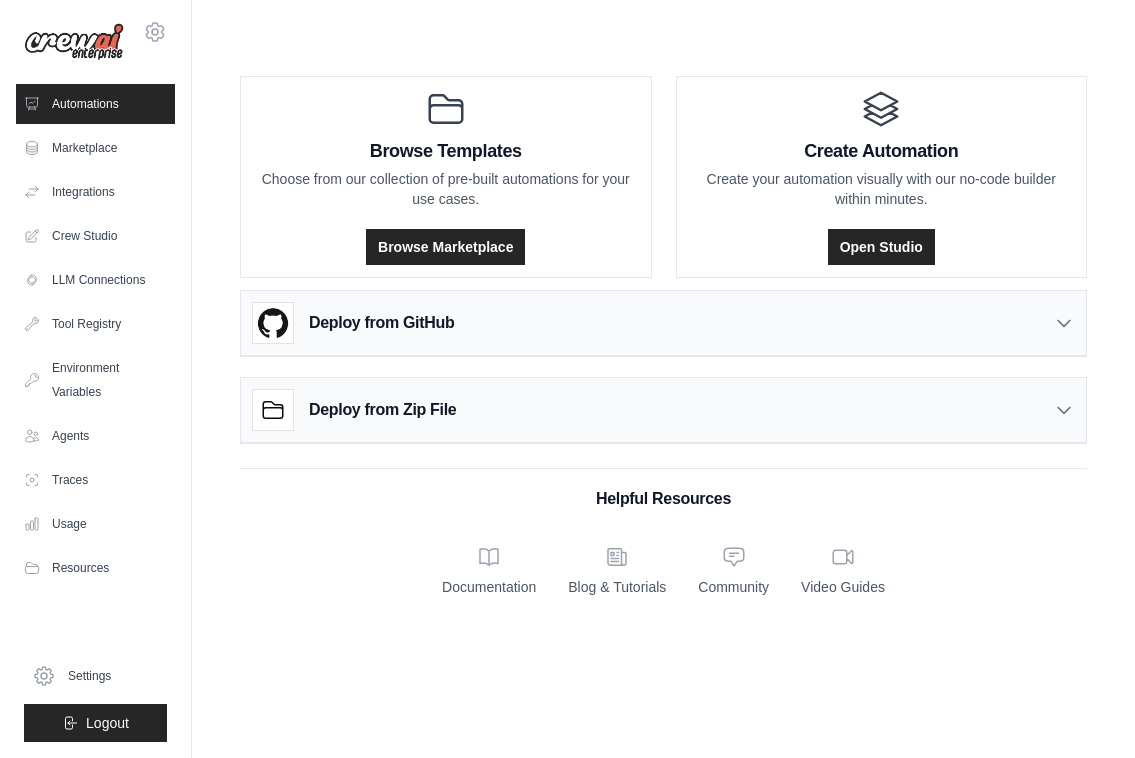 click on "Deploy from GitHub" at bounding box center [381, 323] 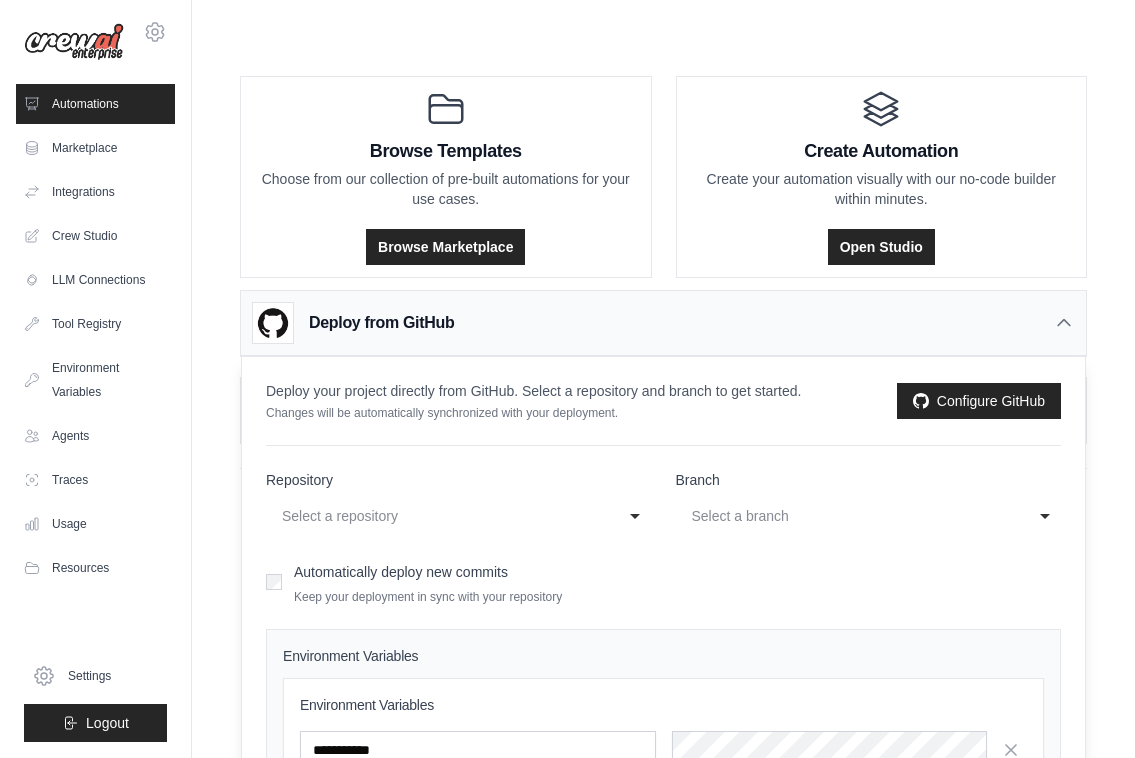 click on "Select a repository" at bounding box center [439, 516] 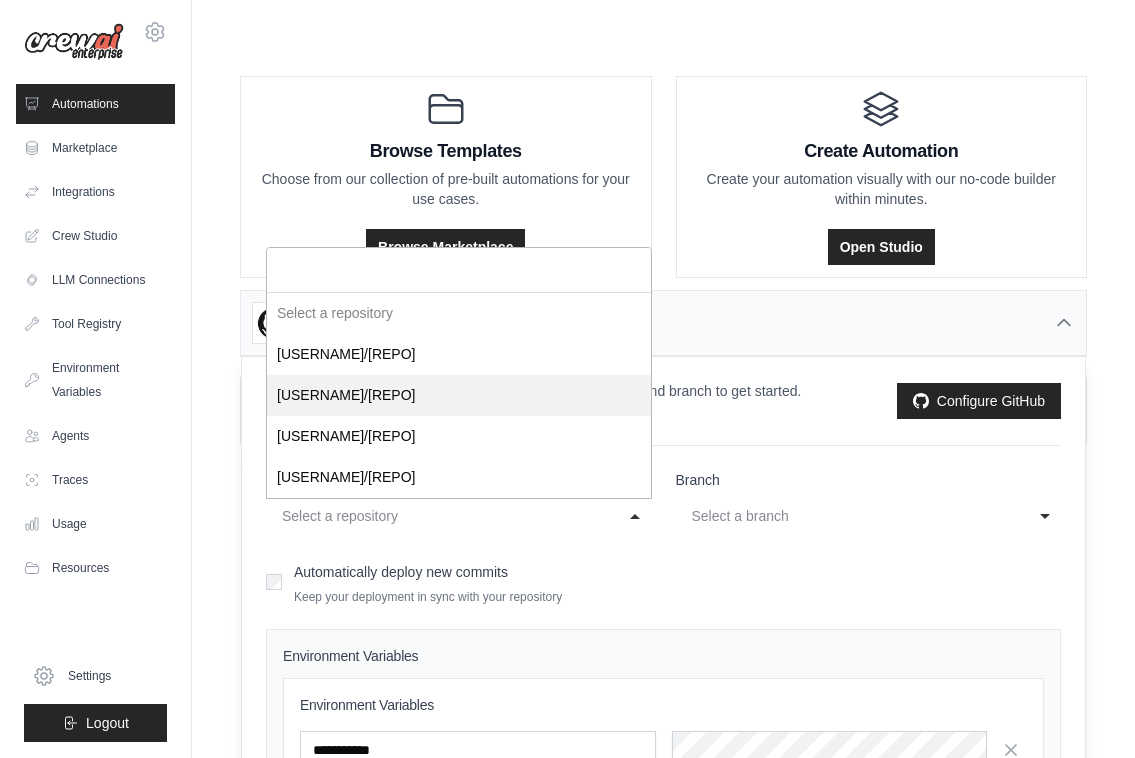 select on "**********" 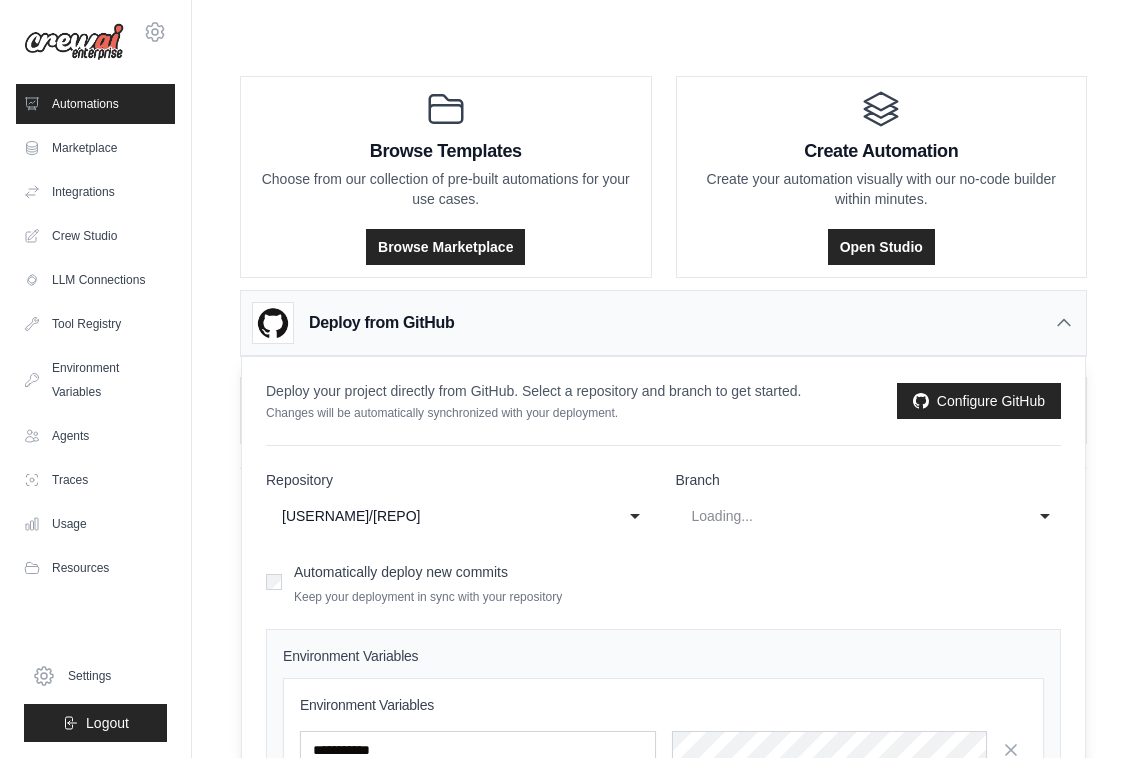 select on "****" 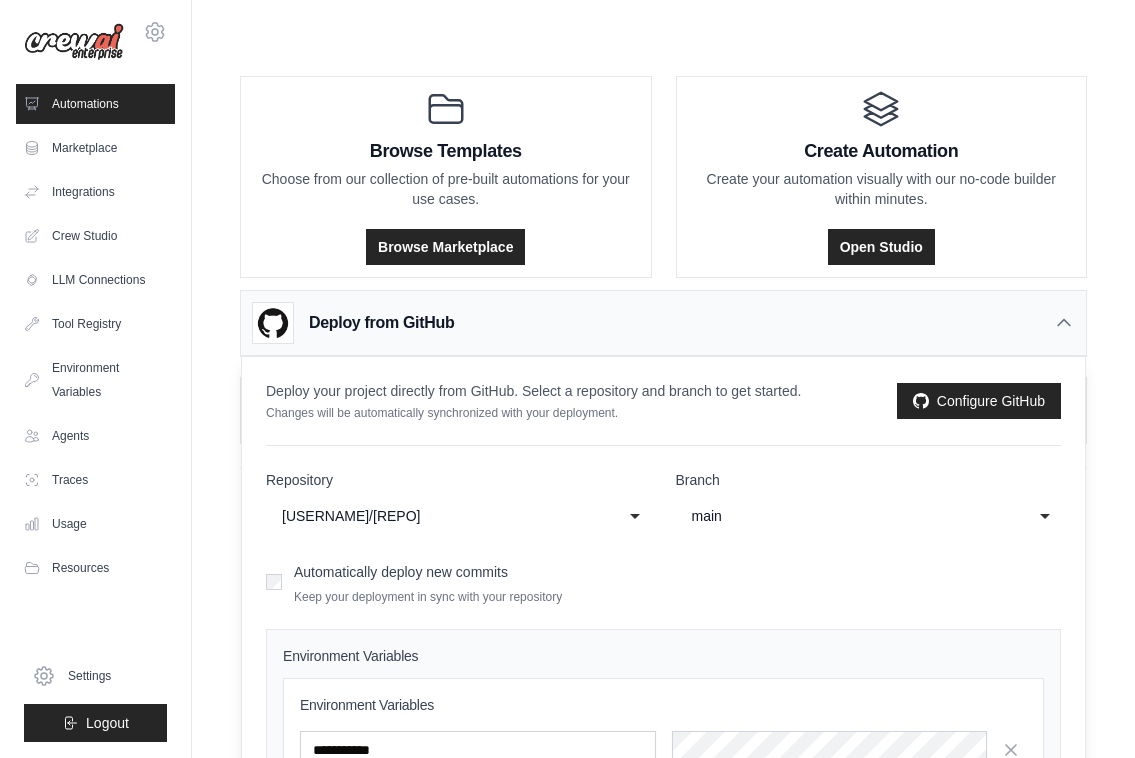 click on "**********" at bounding box center [663, 694] 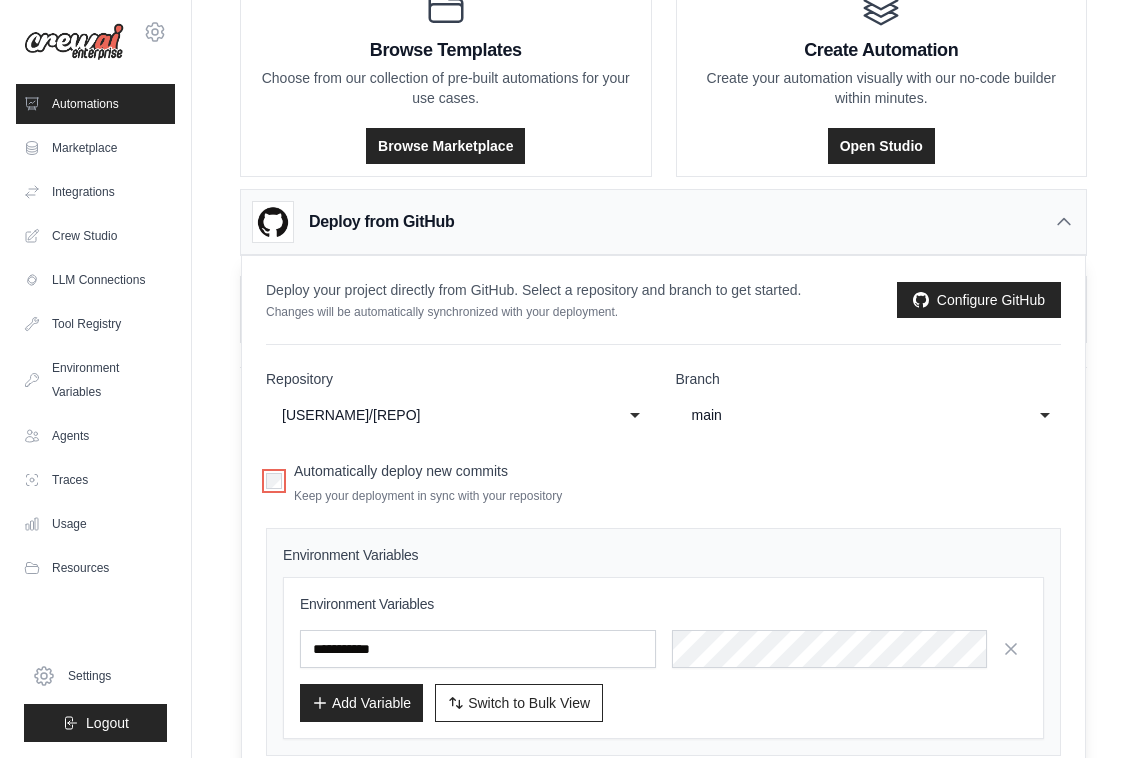 scroll, scrollTop: 186, scrollLeft: 0, axis: vertical 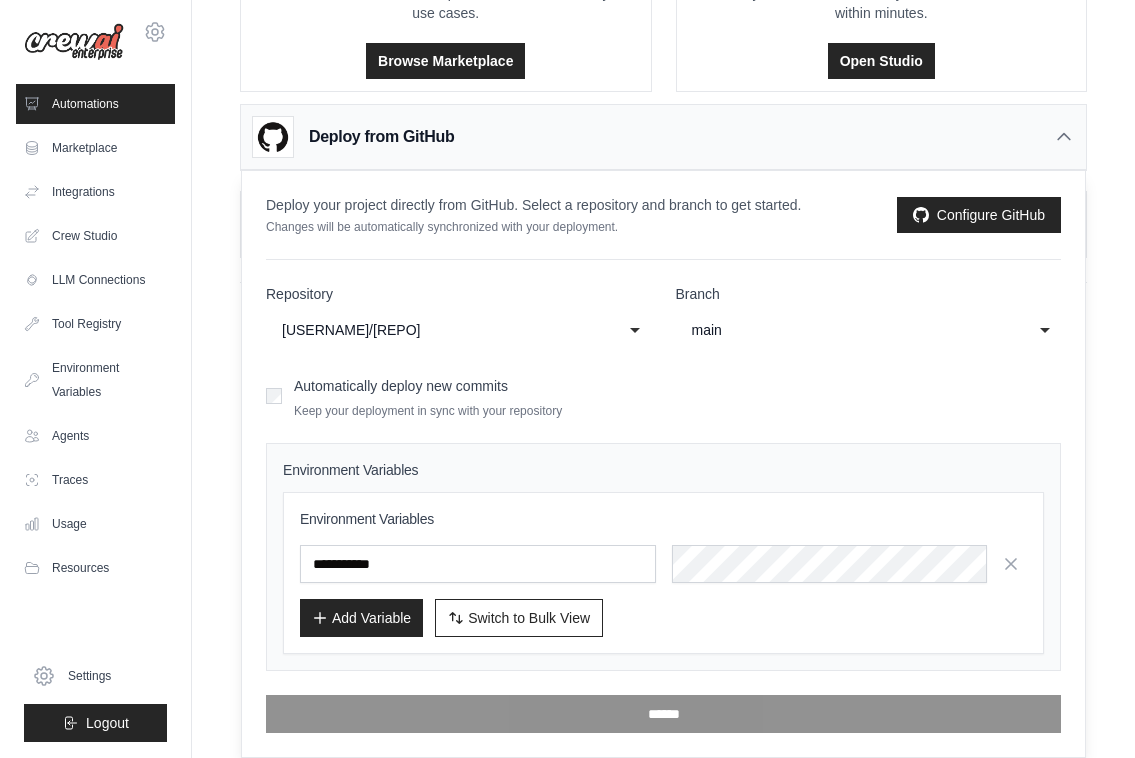 click on "Environment Variables
Add Variable
Switch to Bulk View
Switch to Table View" at bounding box center (663, 573) 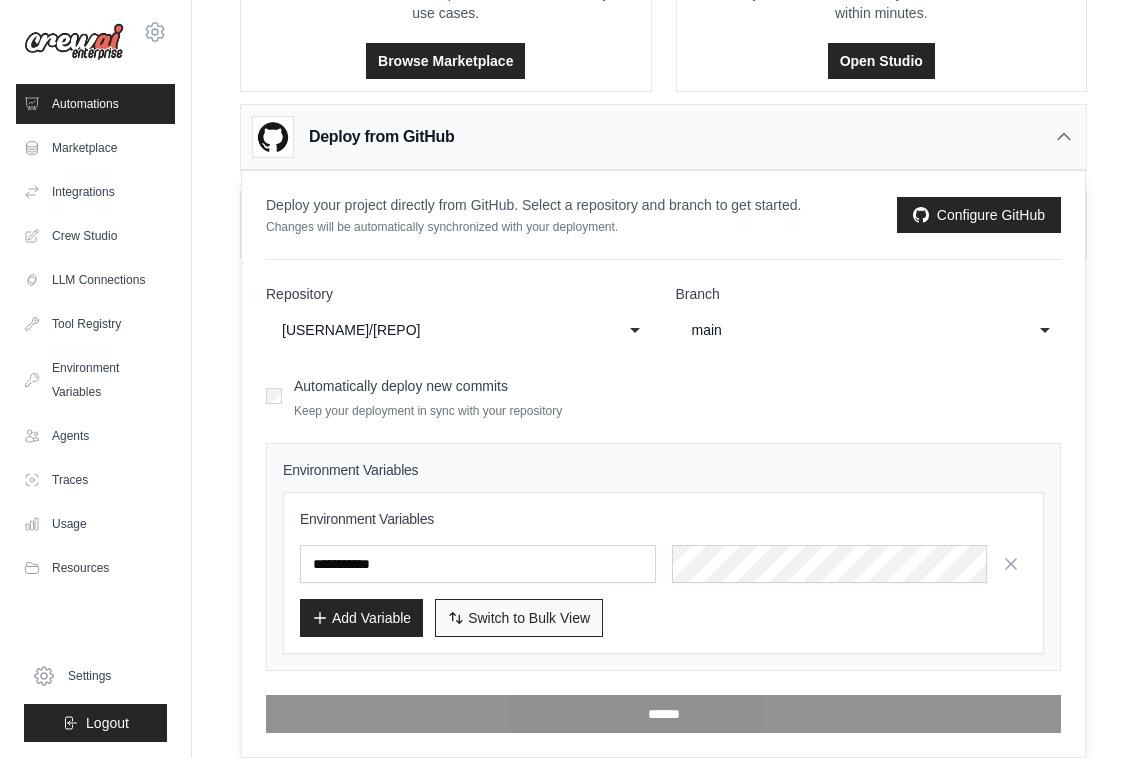 click on "Switch to Bulk View" at bounding box center [529, 618] 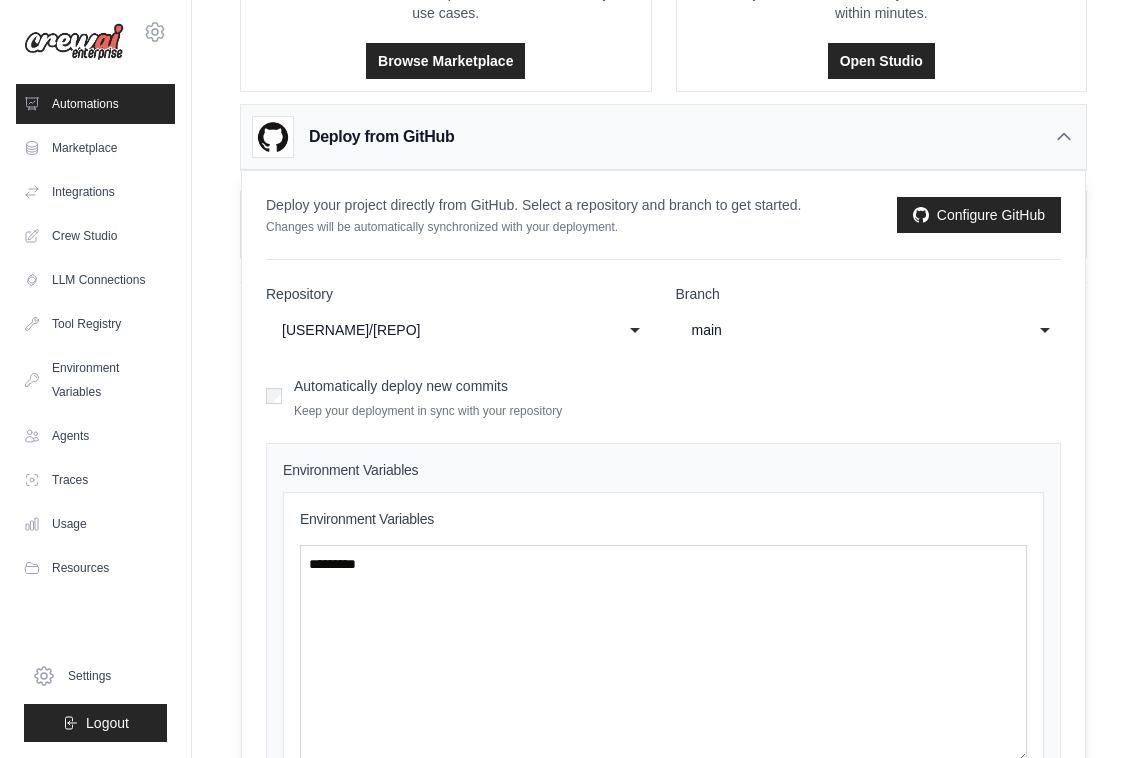 scroll, scrollTop: 373, scrollLeft: 0, axis: vertical 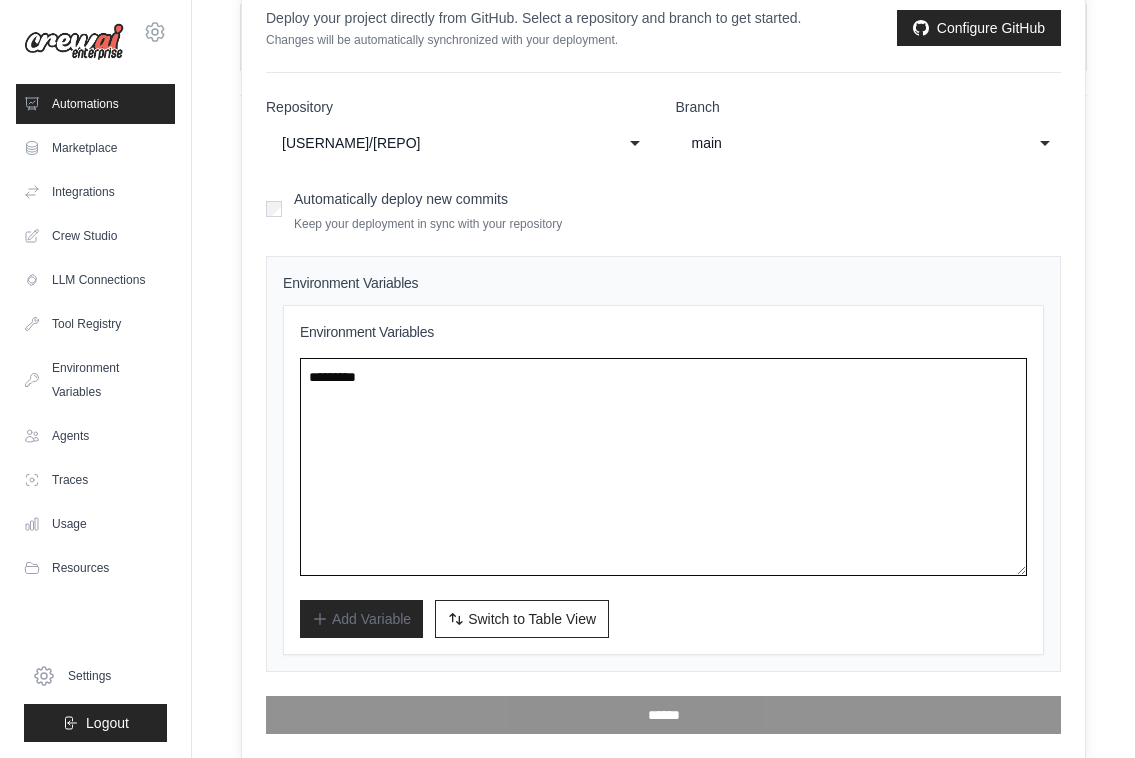 click at bounding box center (663, 467) 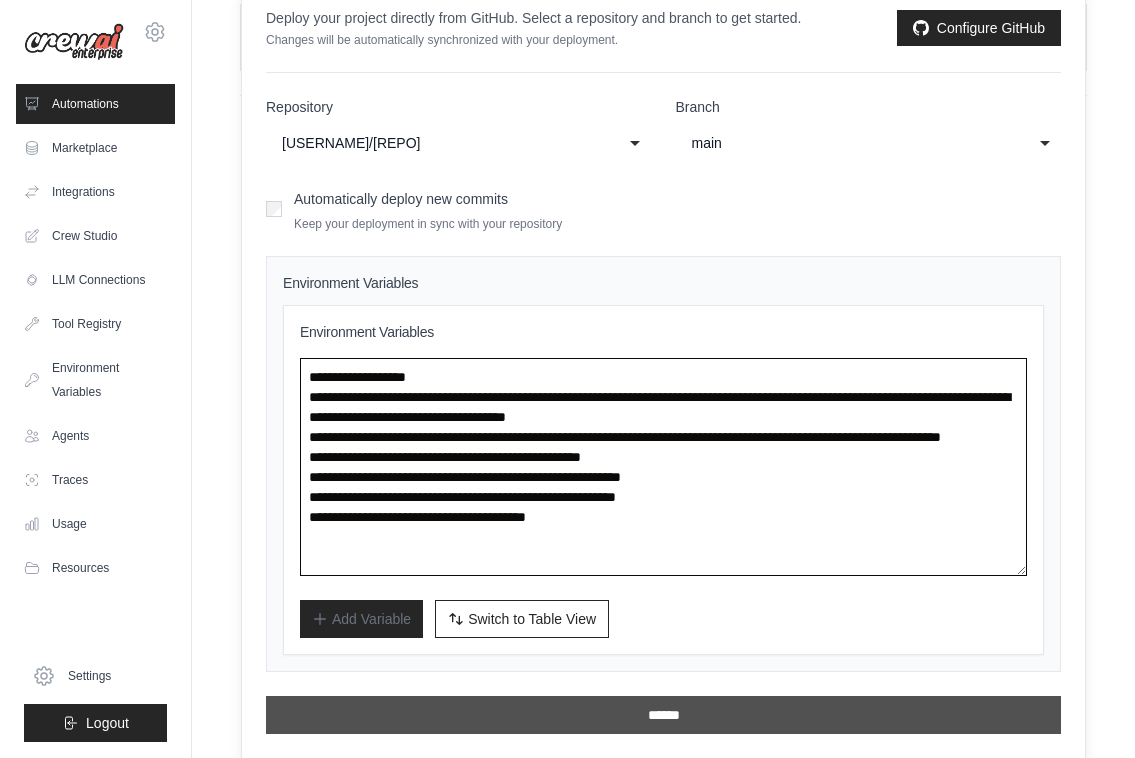 type on "**********" 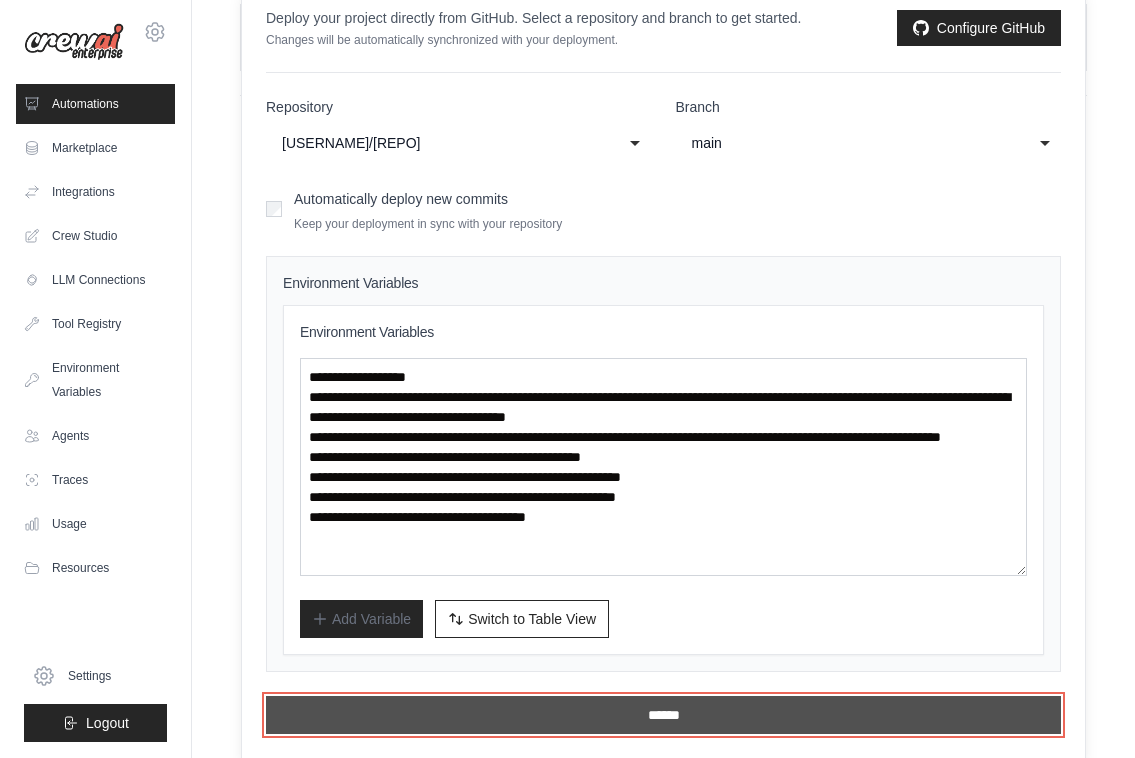 click on "******" at bounding box center [663, 715] 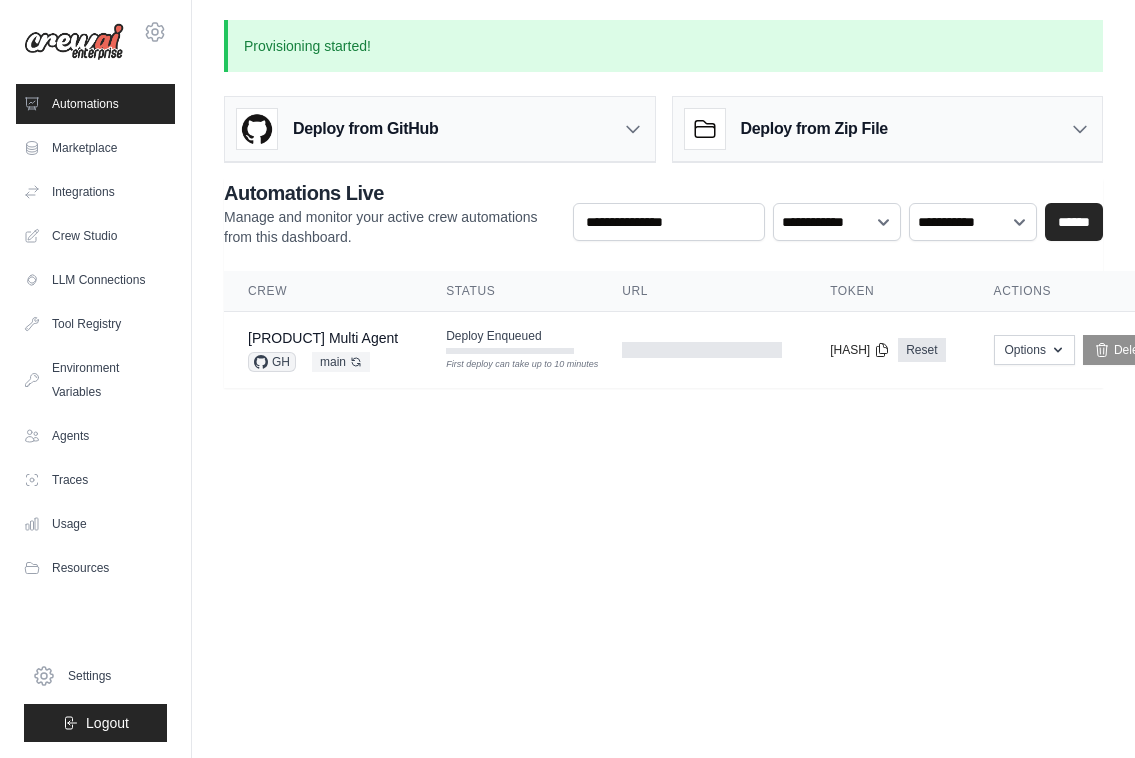 scroll, scrollTop: 0, scrollLeft: 0, axis: both 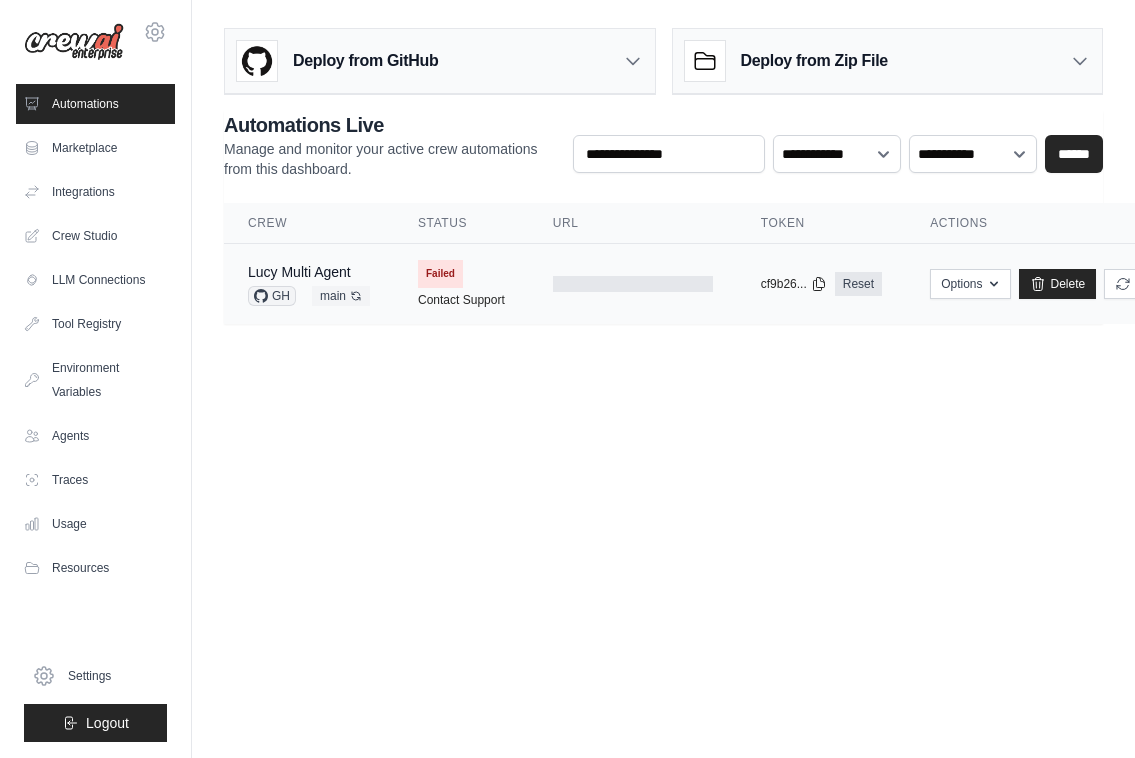click on "Failed
Contact Support" at bounding box center (461, 284) 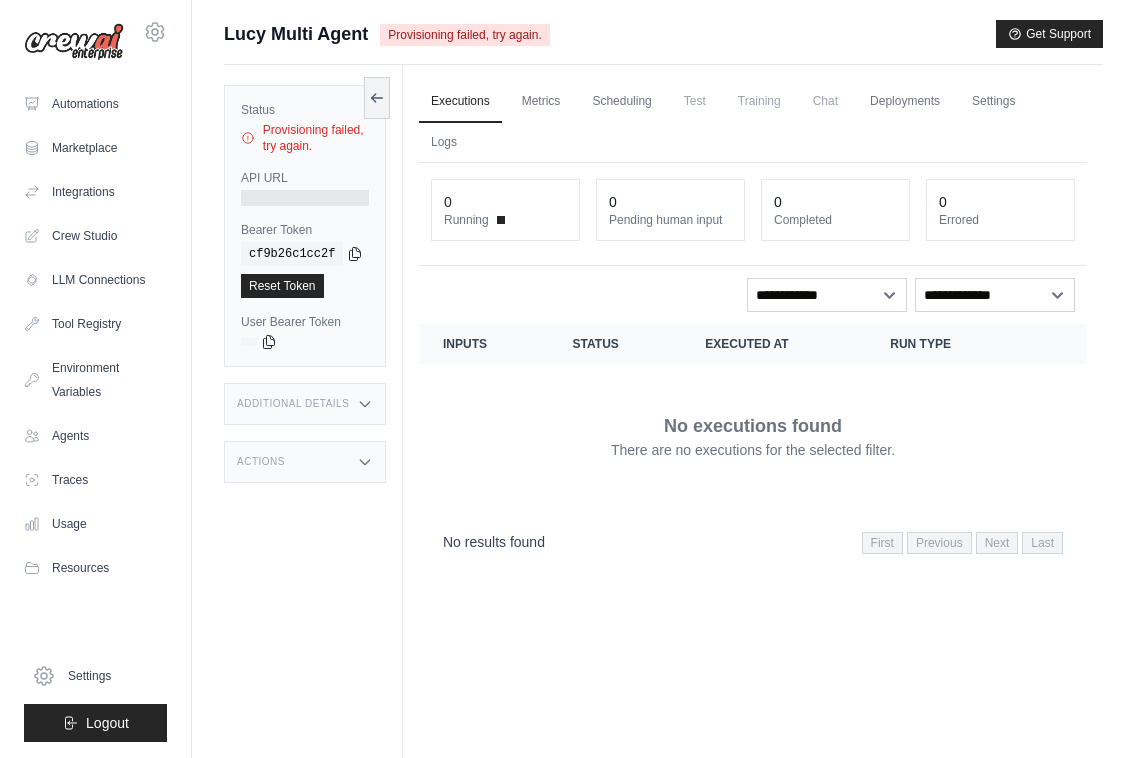 scroll, scrollTop: 0, scrollLeft: 0, axis: both 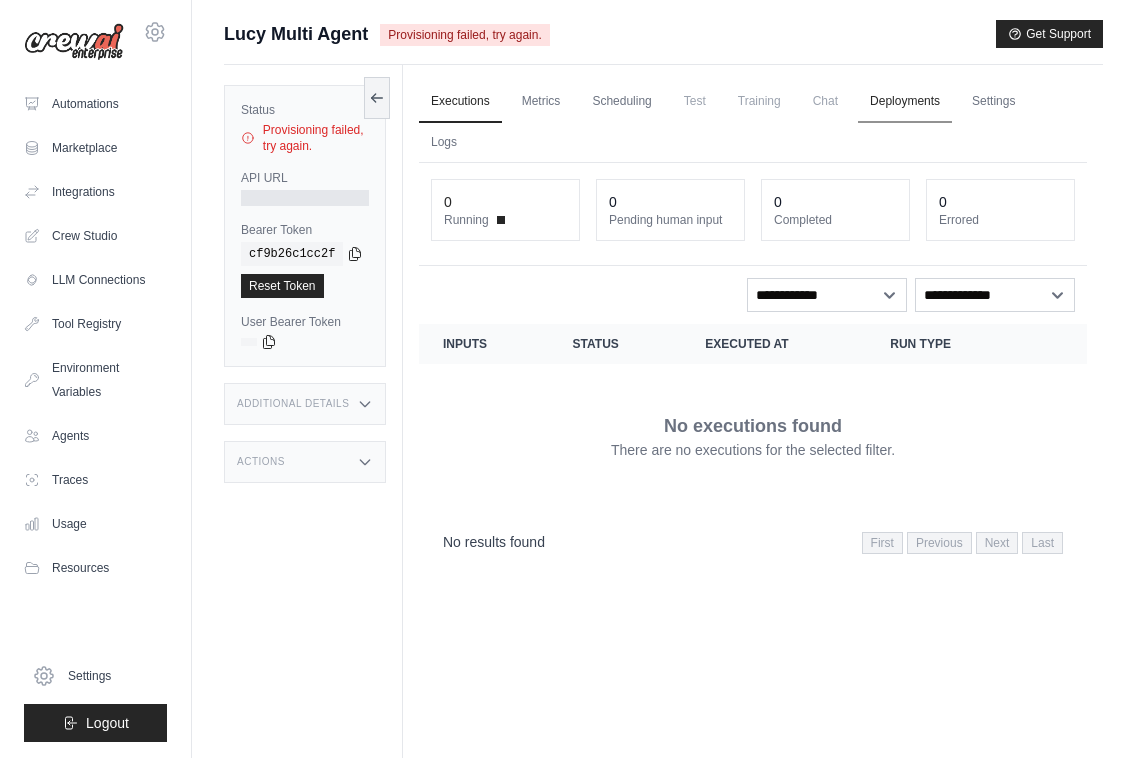 click on "Deployments" at bounding box center [905, 102] 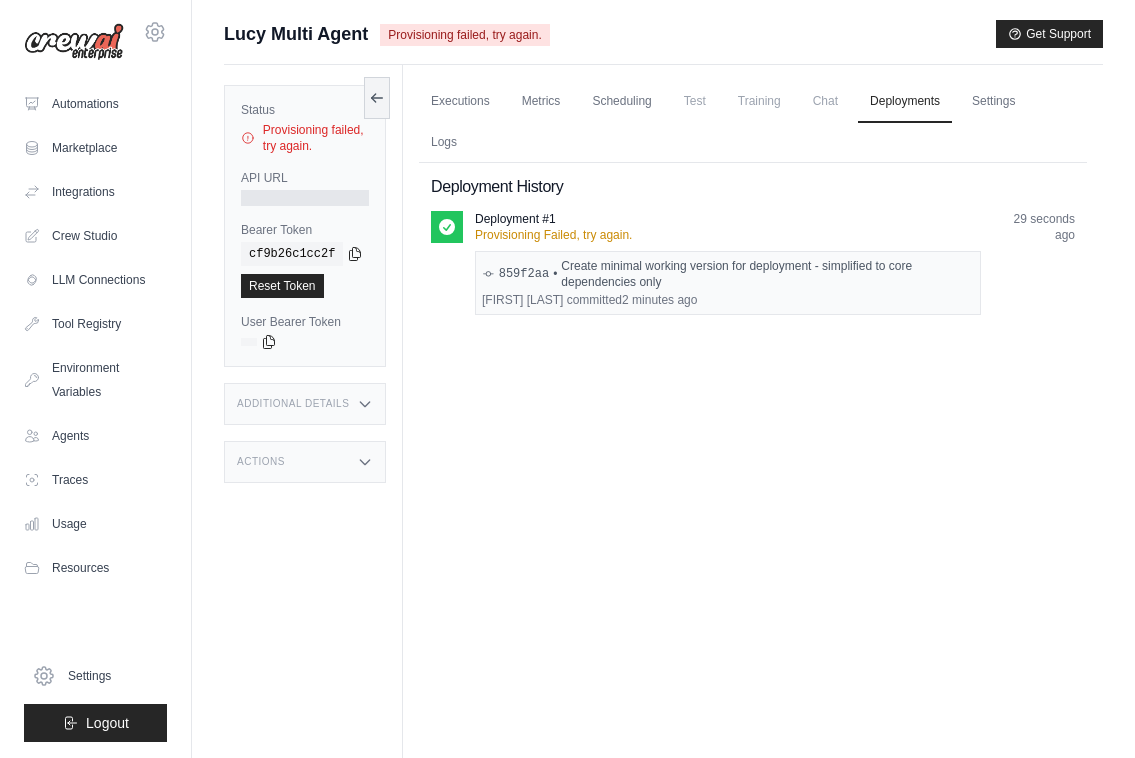 click on "[FIRST] [LAST]
committed
[TIME] ago" at bounding box center [728, 300] 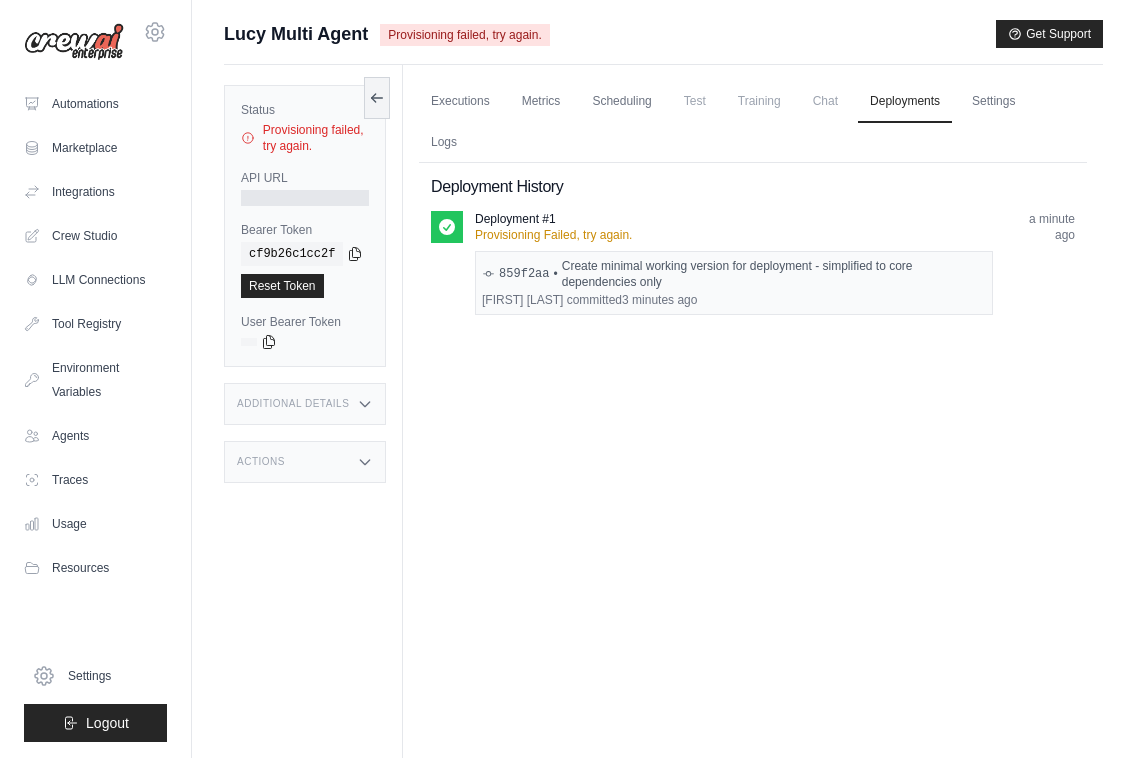 click on "Additional Details" at bounding box center (305, 404) 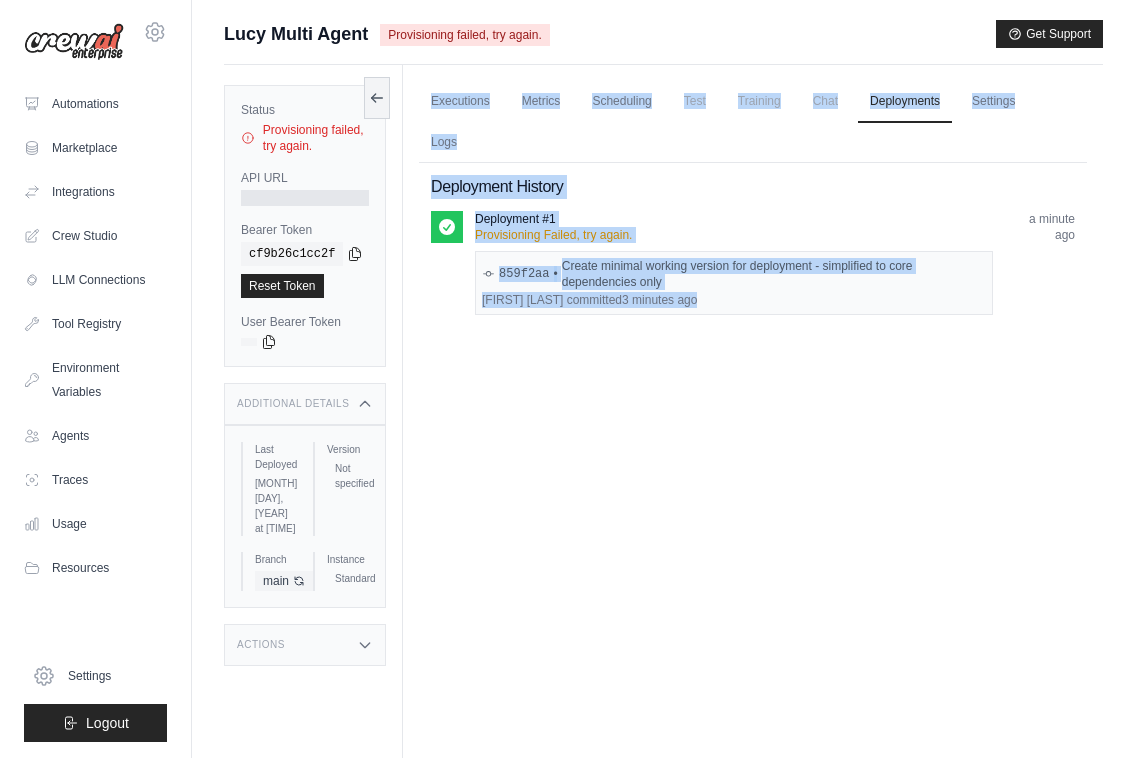 drag, startPoint x: 400, startPoint y: 629, endPoint x: 571, endPoint y: 612, distance: 171.84296 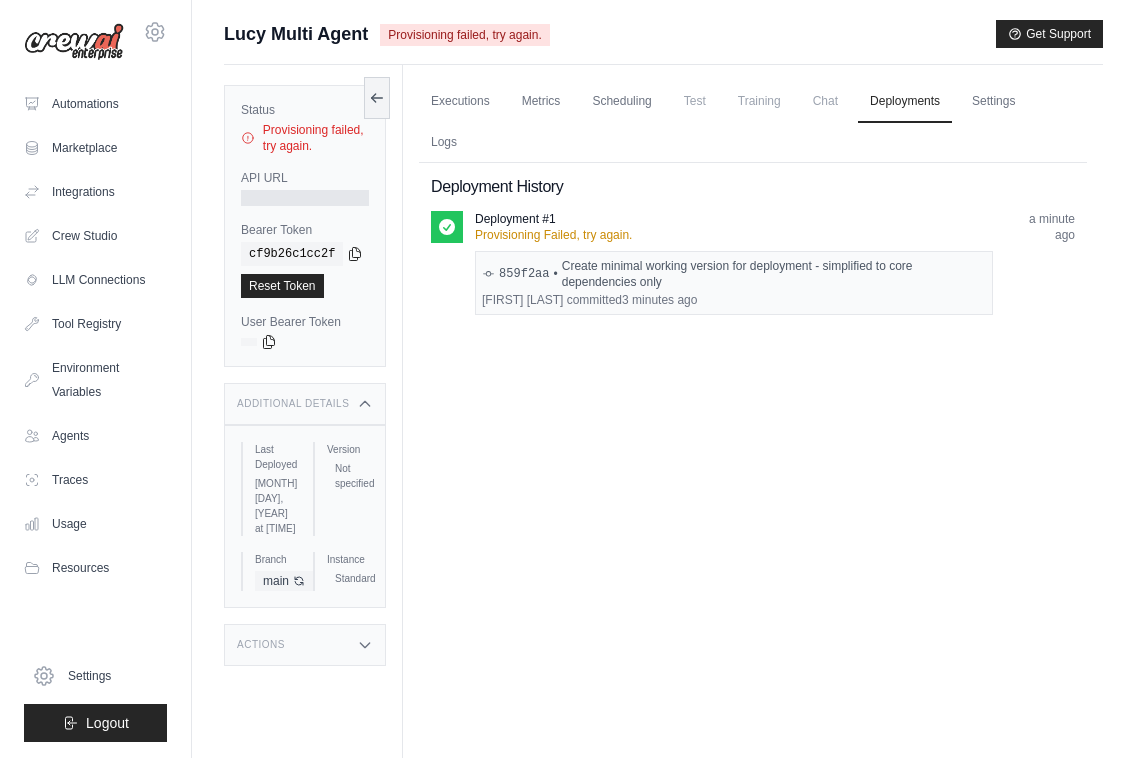 click on "Actions" at bounding box center (305, 645) 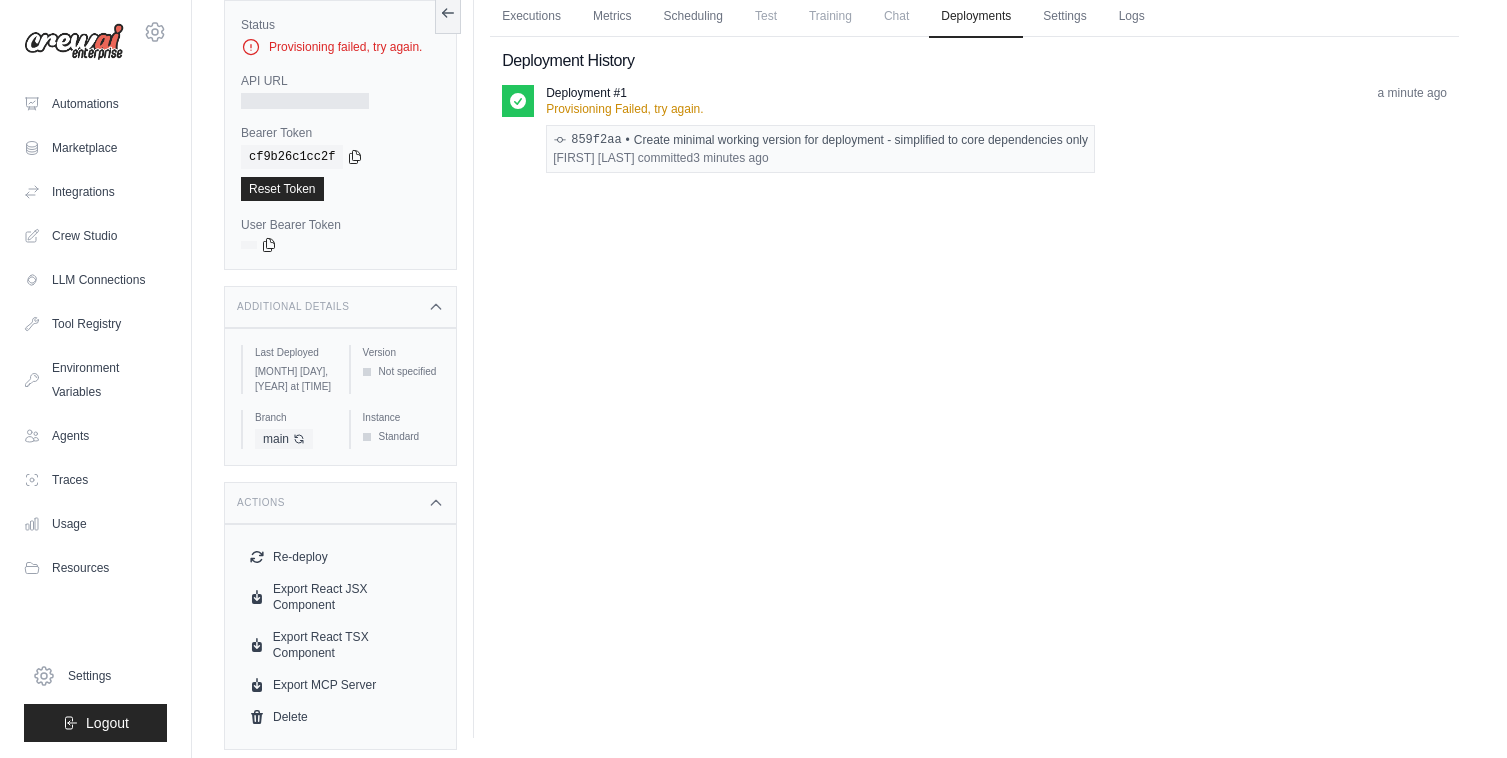 scroll, scrollTop: 0, scrollLeft: 0, axis: both 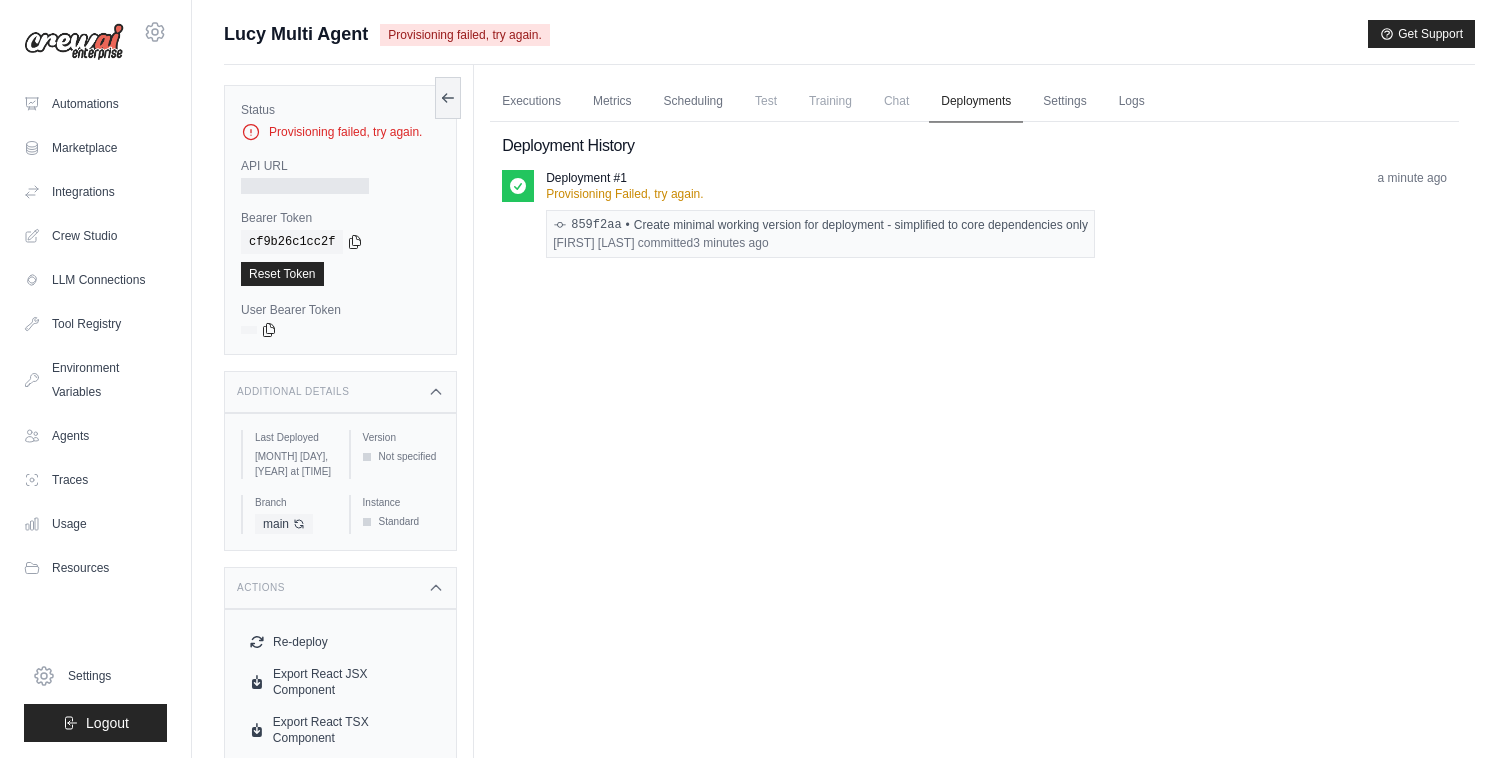 click on "Deployments" at bounding box center [976, 102] 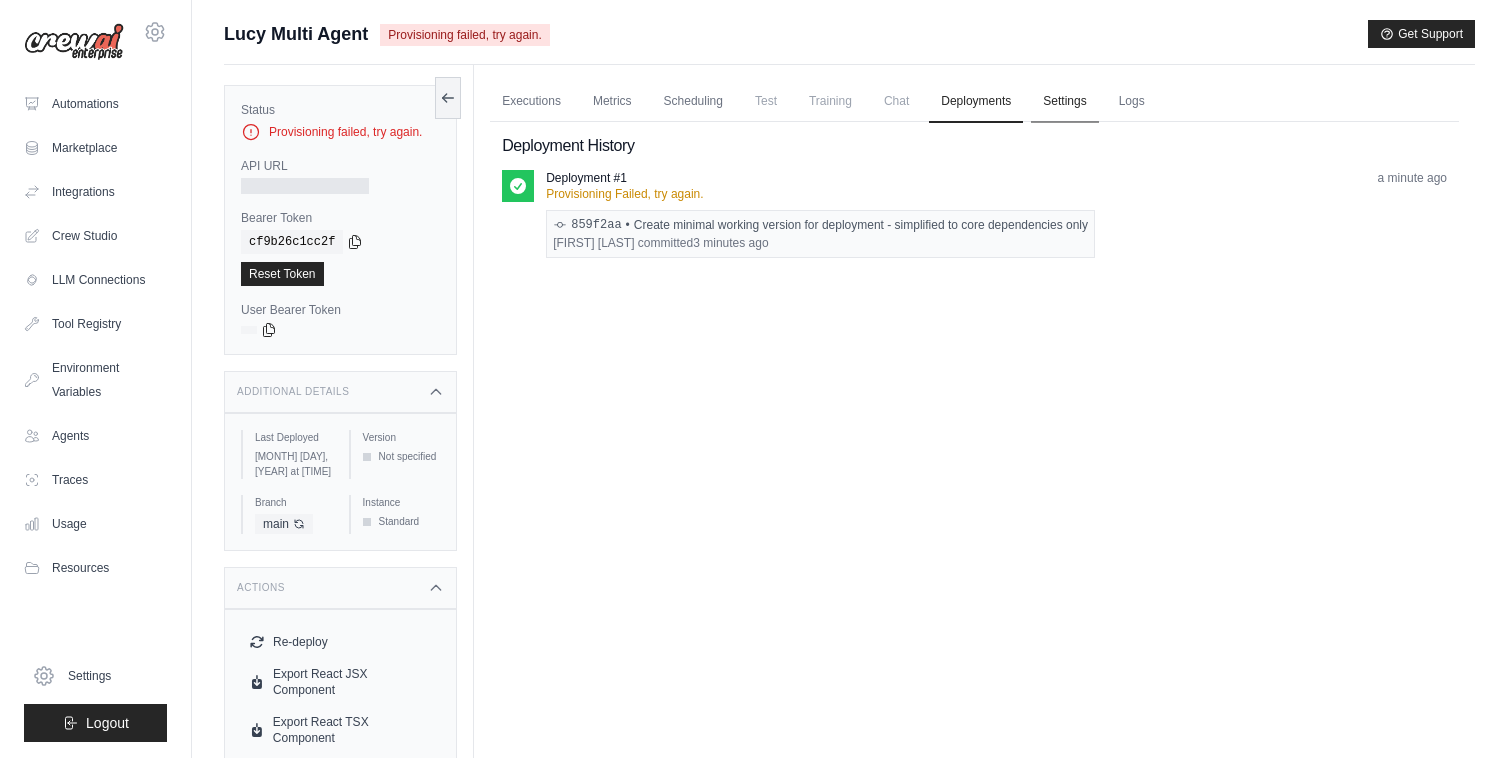 click on "Settings" at bounding box center (1064, 102) 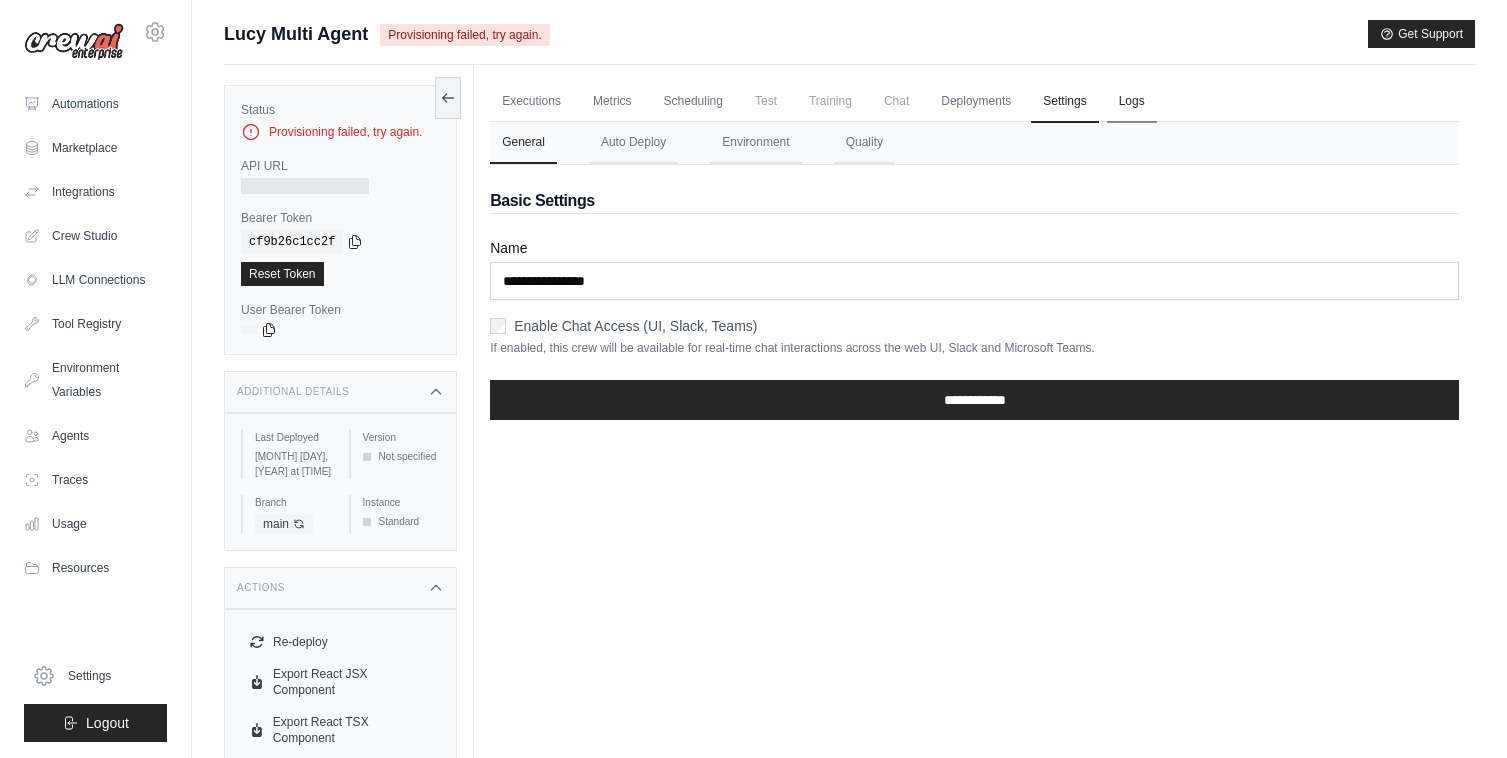 click on "Logs" at bounding box center (1132, 102) 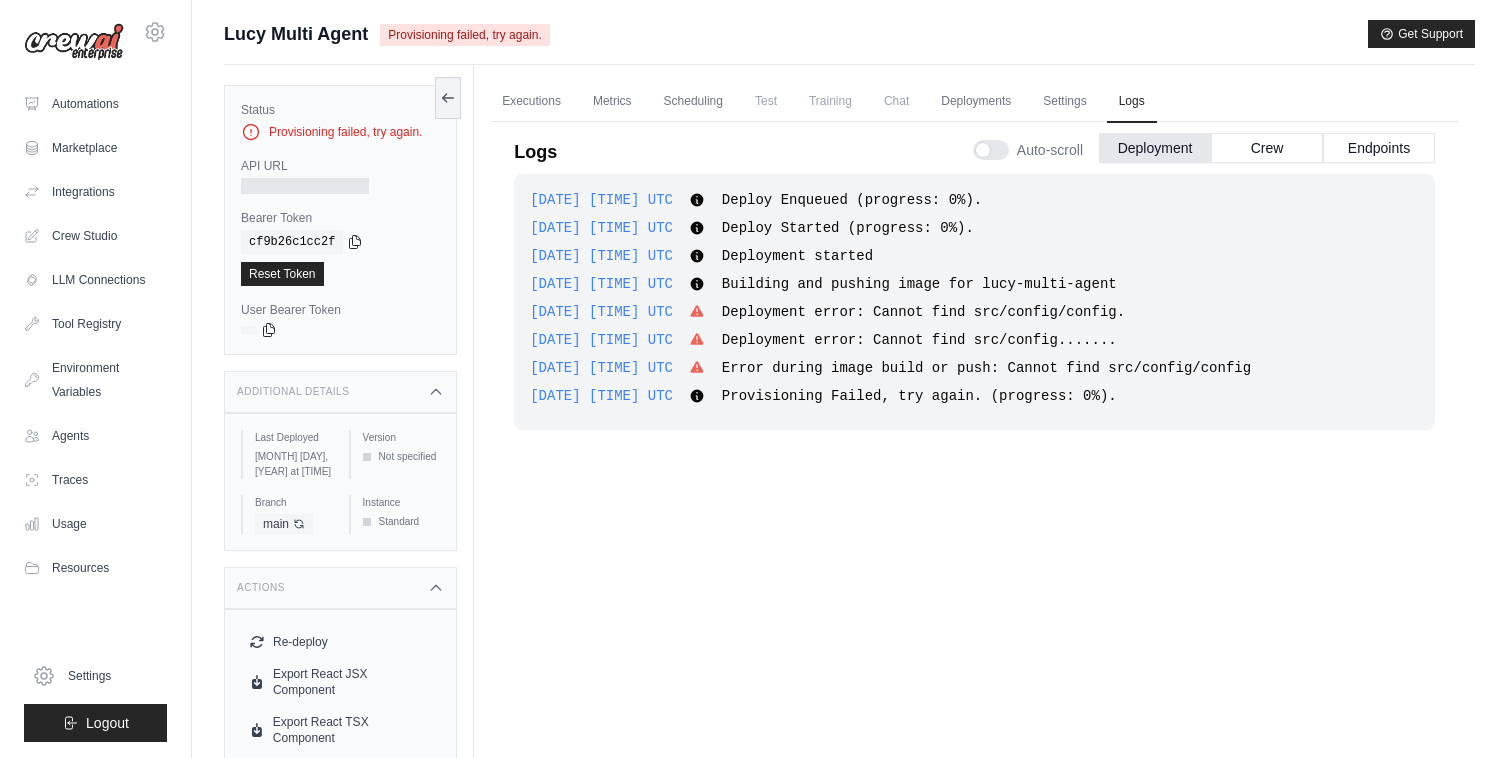 scroll, scrollTop: 29, scrollLeft: 0, axis: vertical 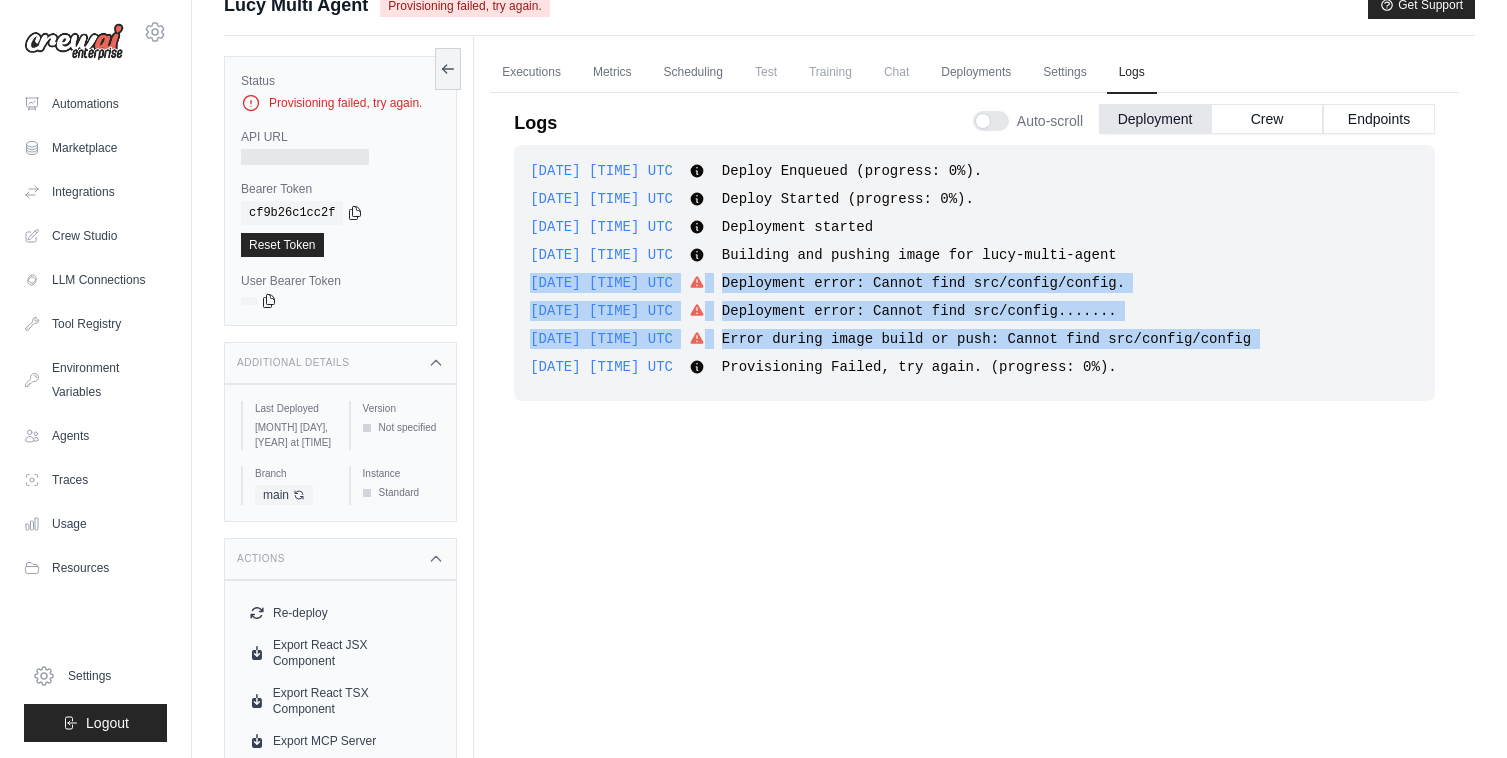 drag, startPoint x: 1341, startPoint y: 349, endPoint x: 493, endPoint y: 284, distance: 850.4875 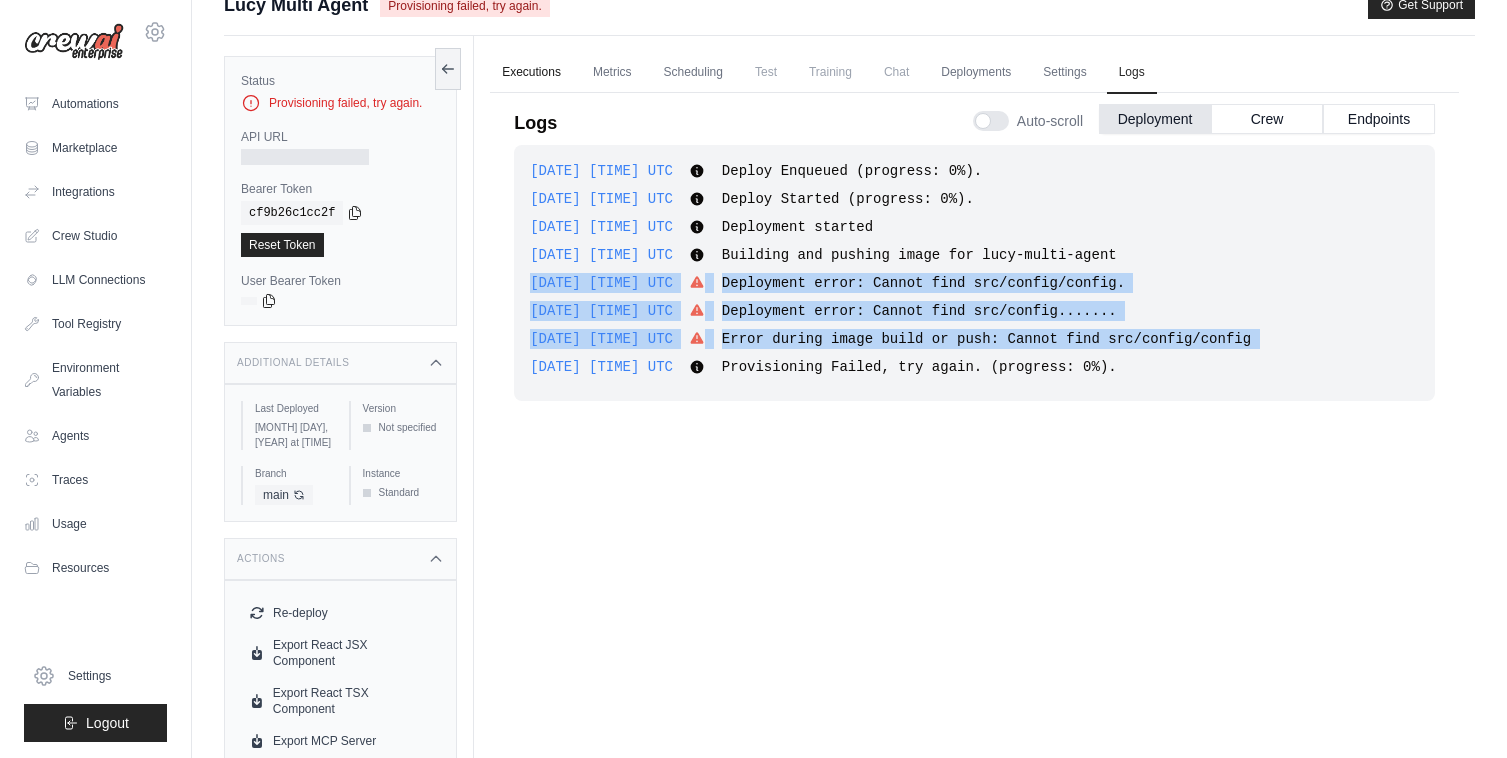 click on "Executions" at bounding box center [531, 73] 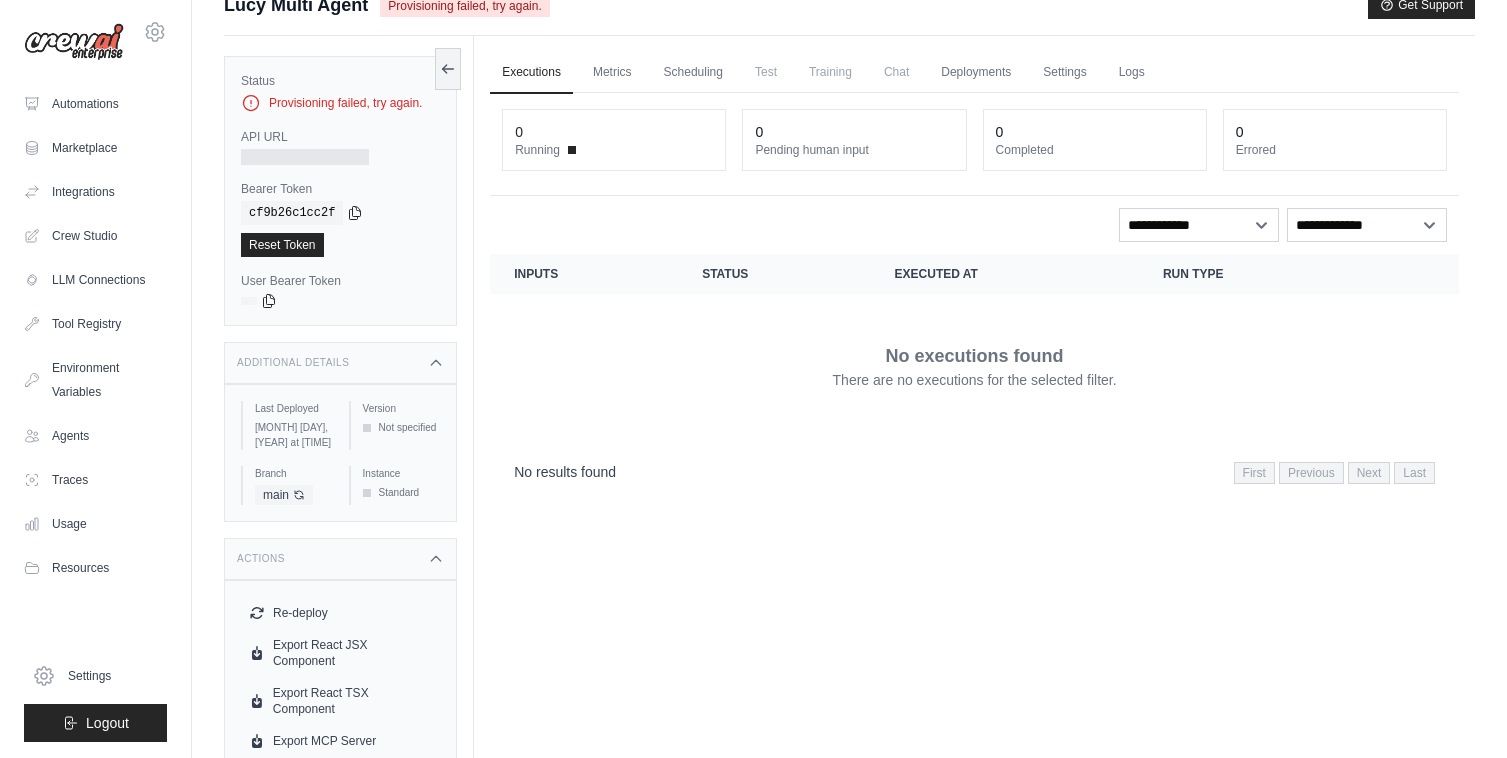 scroll, scrollTop: 0, scrollLeft: 0, axis: both 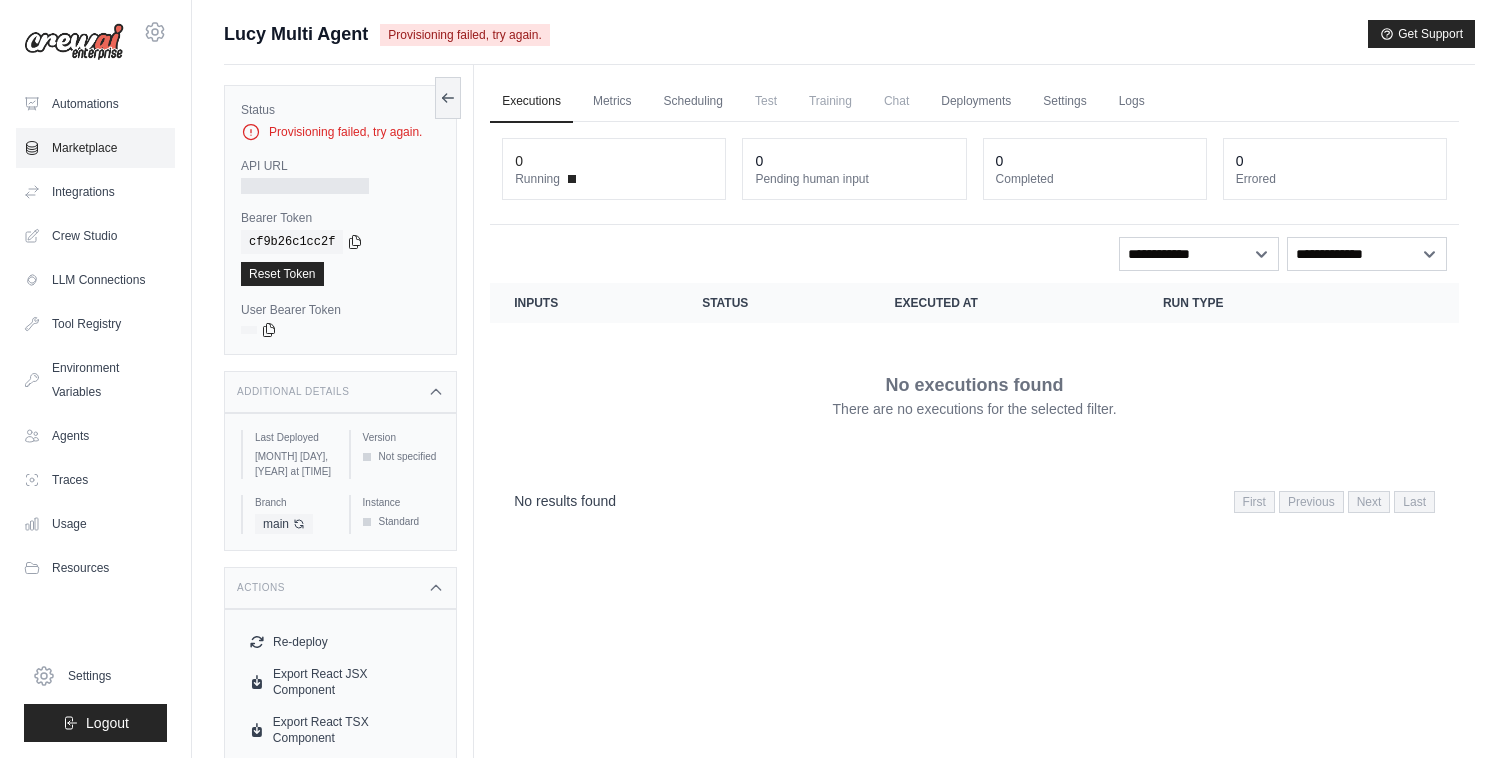 click on "Marketplace" at bounding box center (95, 148) 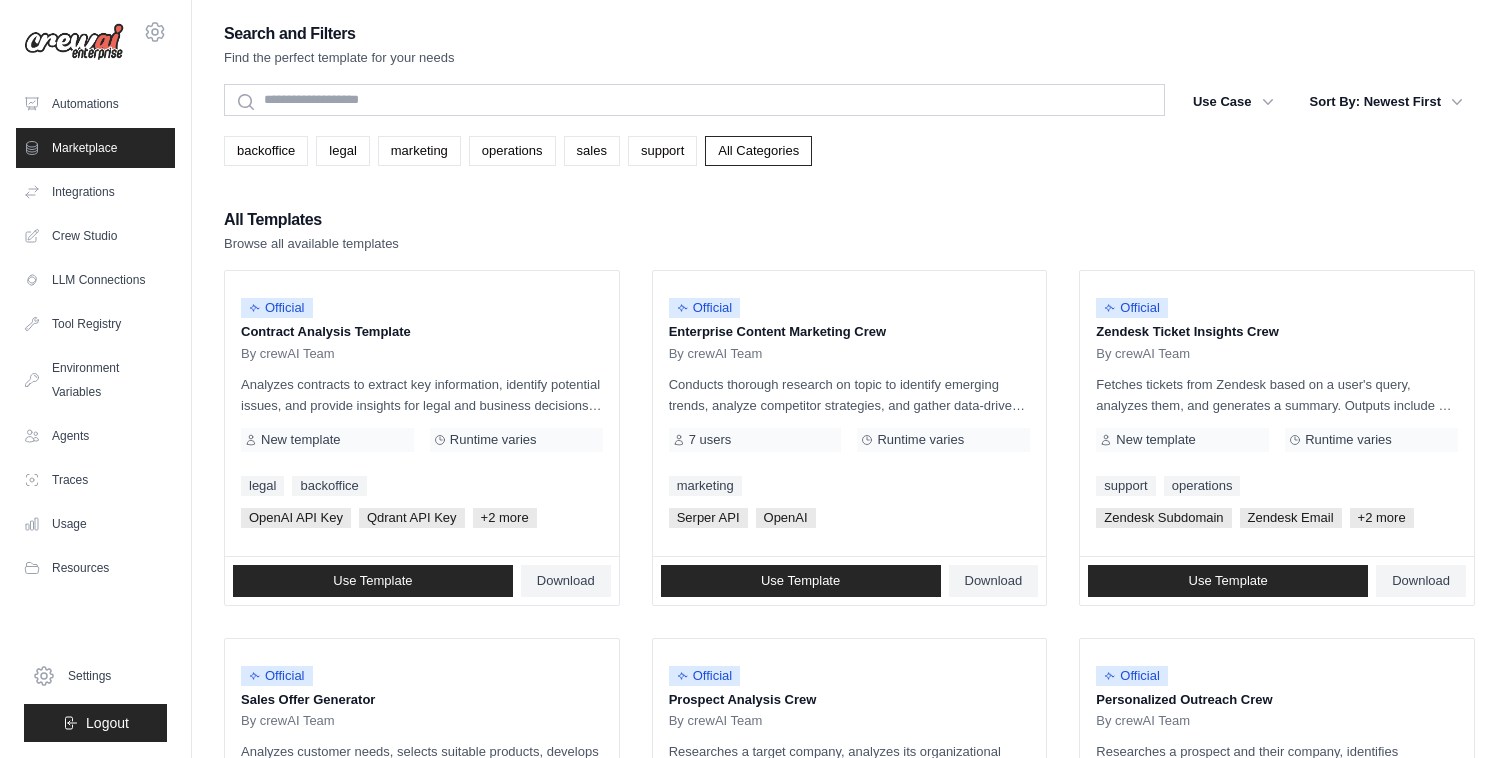 click on "williamwkendall@gmail.com
Settings
Automations
Marketplace
Integrations
Crew Studio" at bounding box center [96, 379] 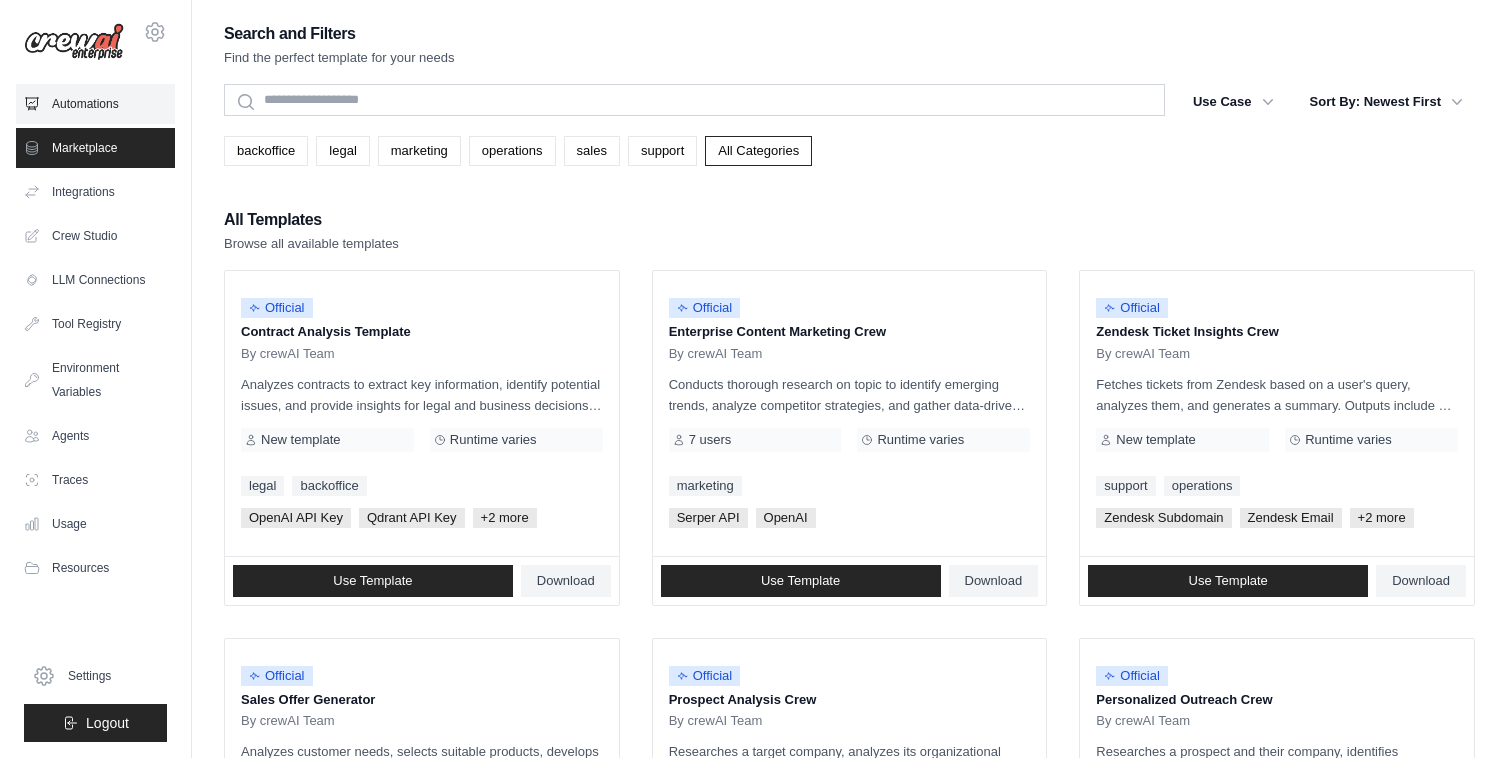 click on "Automations" at bounding box center [95, 104] 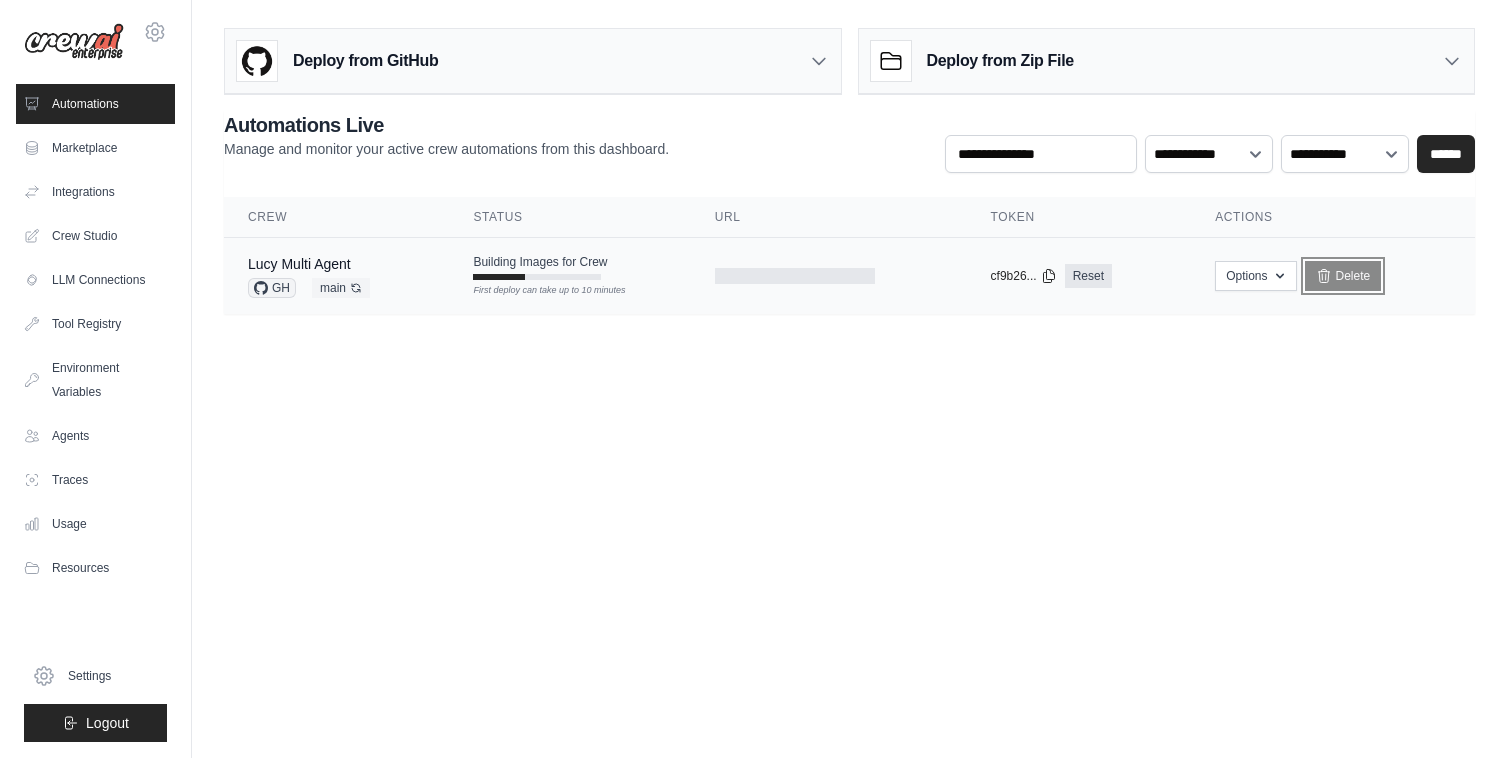 drag, startPoint x: 1349, startPoint y: 282, endPoint x: 1312, endPoint y: 277, distance: 37.336308 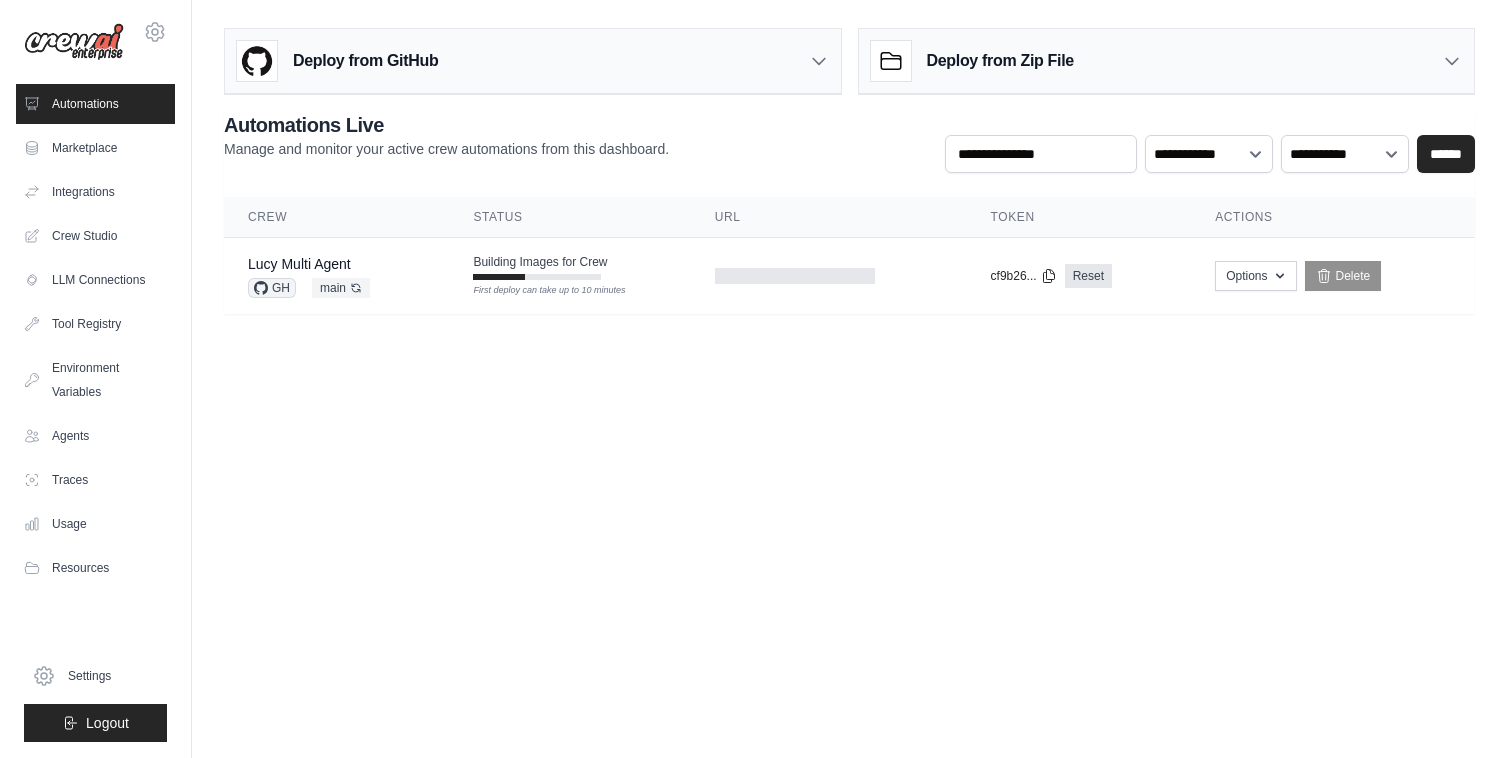 scroll, scrollTop: 0, scrollLeft: 0, axis: both 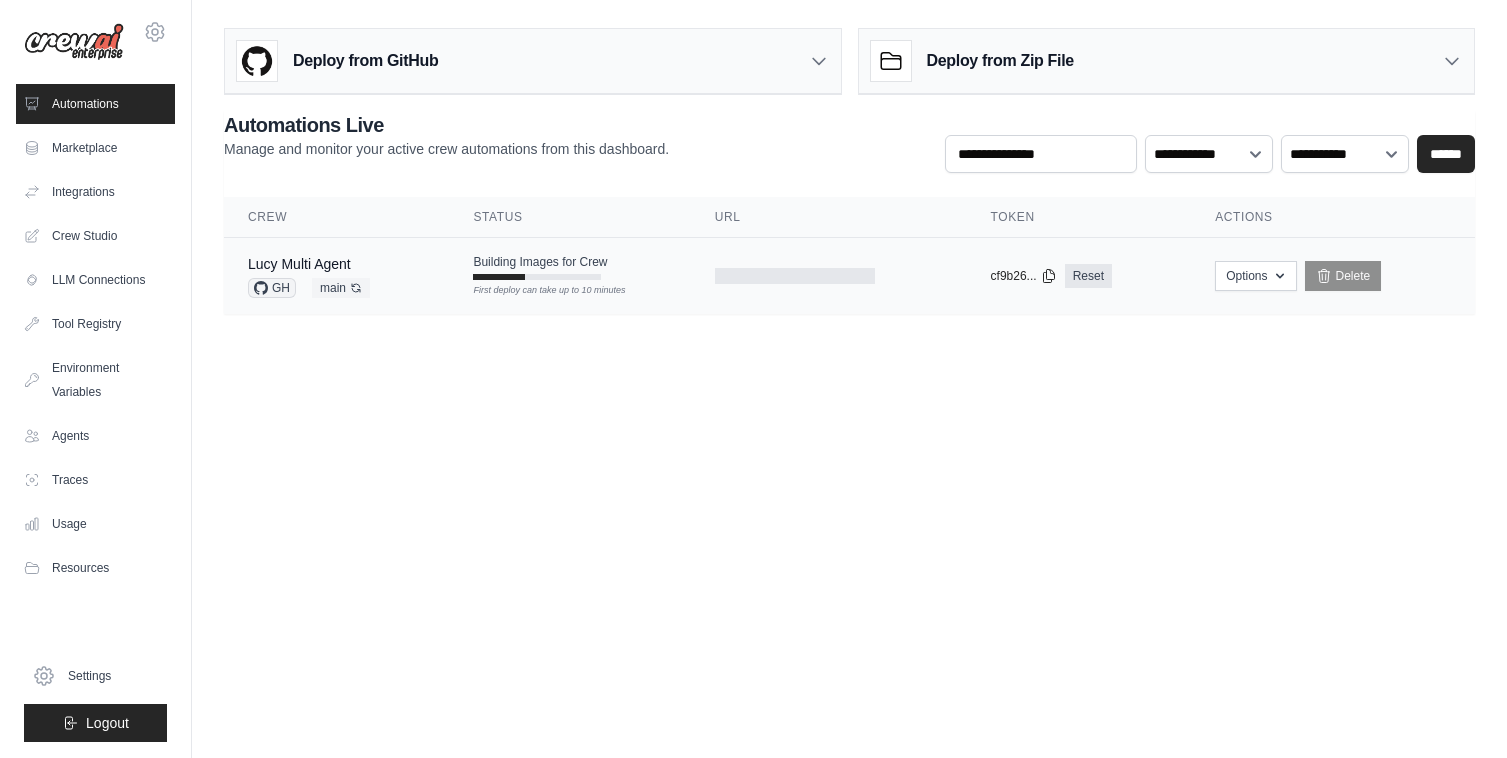 click on "Building Images for Crew
First deploy can take up to 10 minutes" at bounding box center [569, 267] 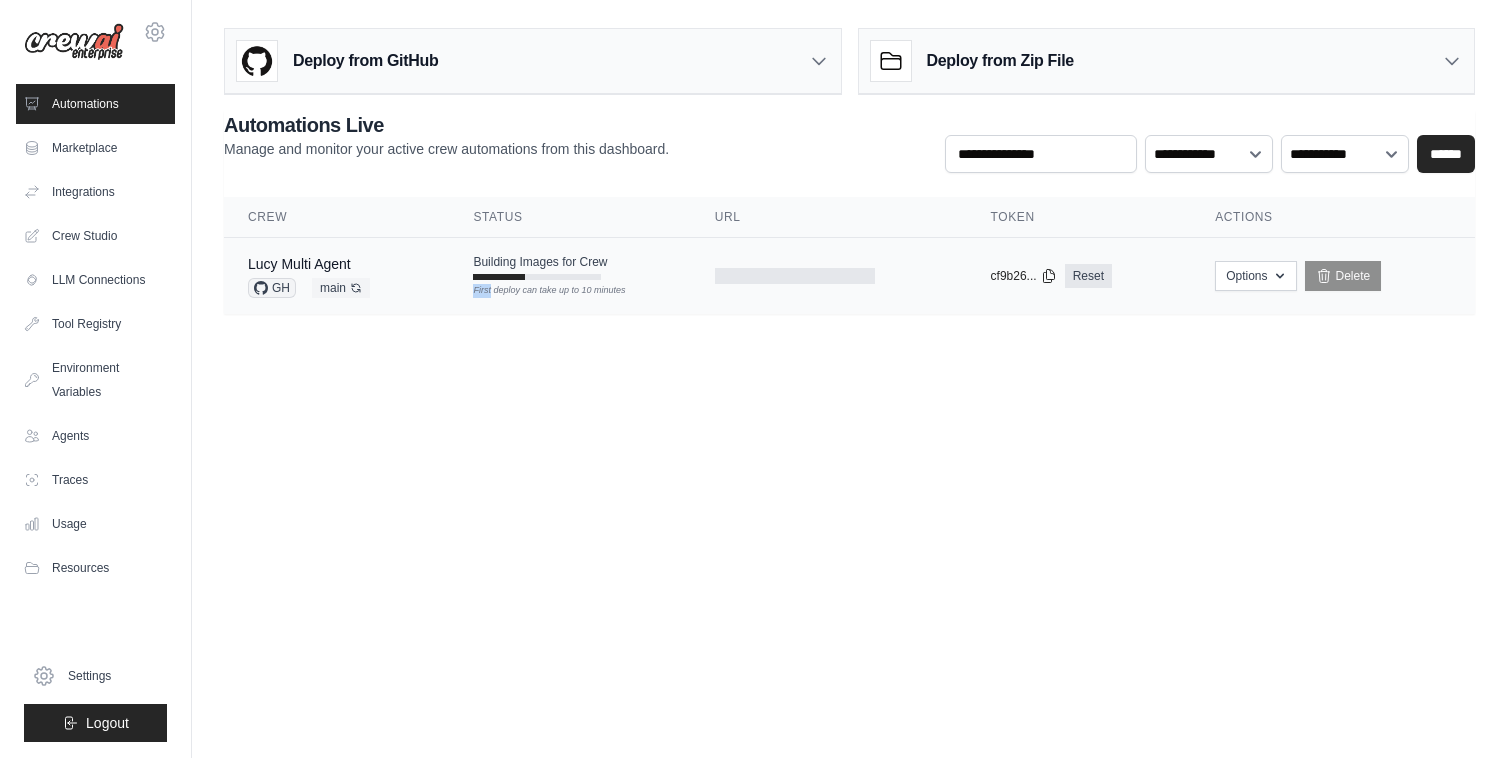 click on "Building Images for Crew
First deploy can take up to 10 minutes" at bounding box center (569, 267) 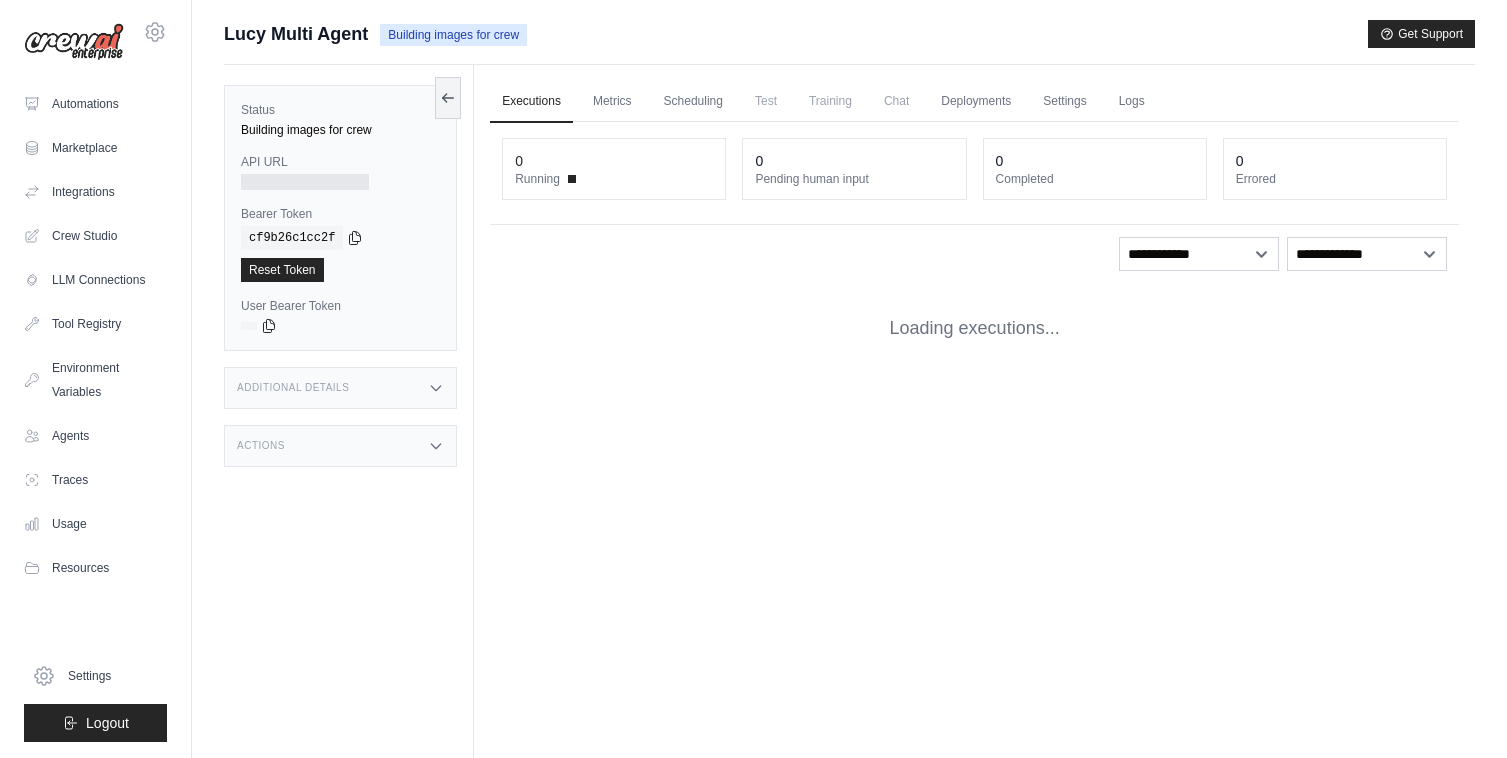 scroll, scrollTop: 0, scrollLeft: 0, axis: both 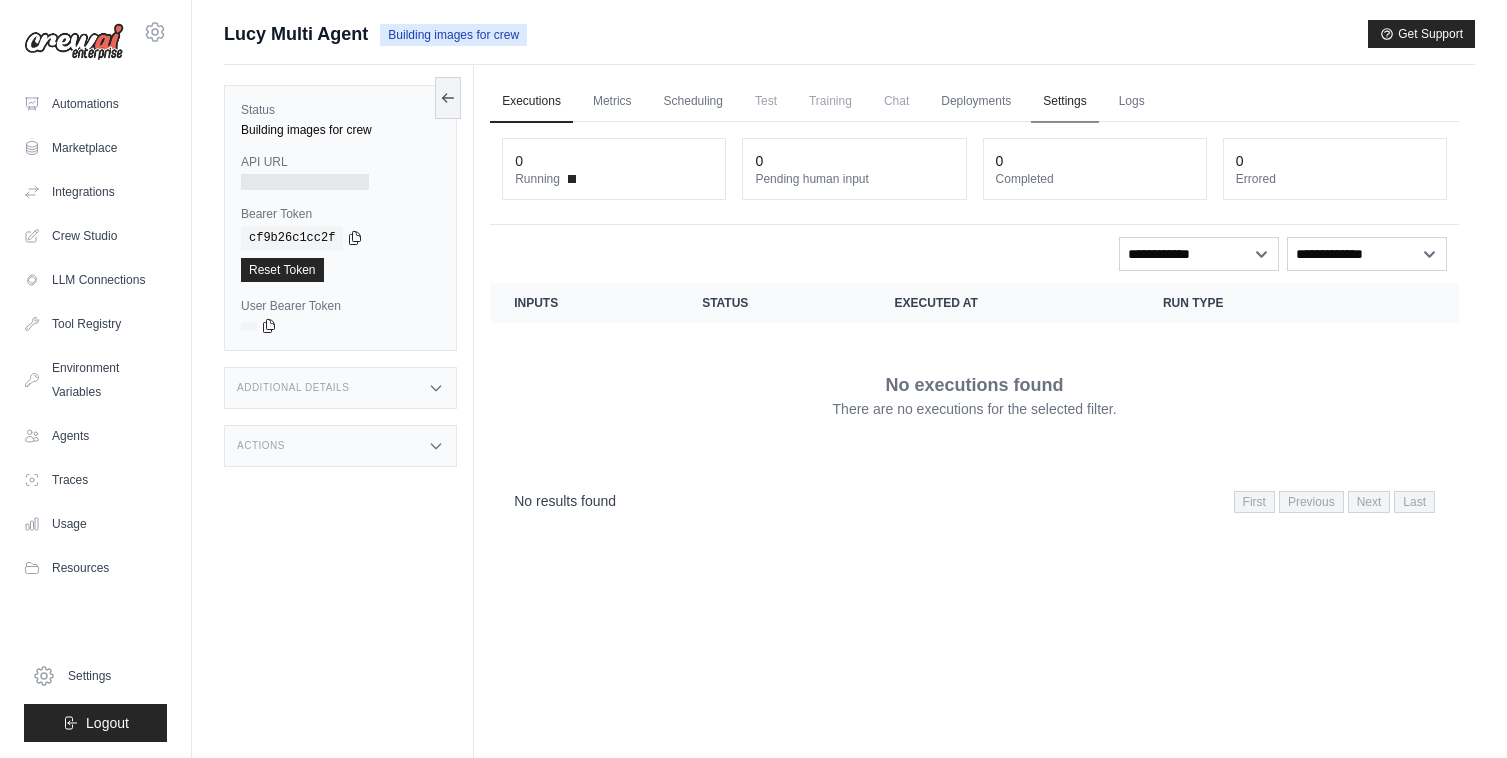 click on "Settings" at bounding box center (1064, 102) 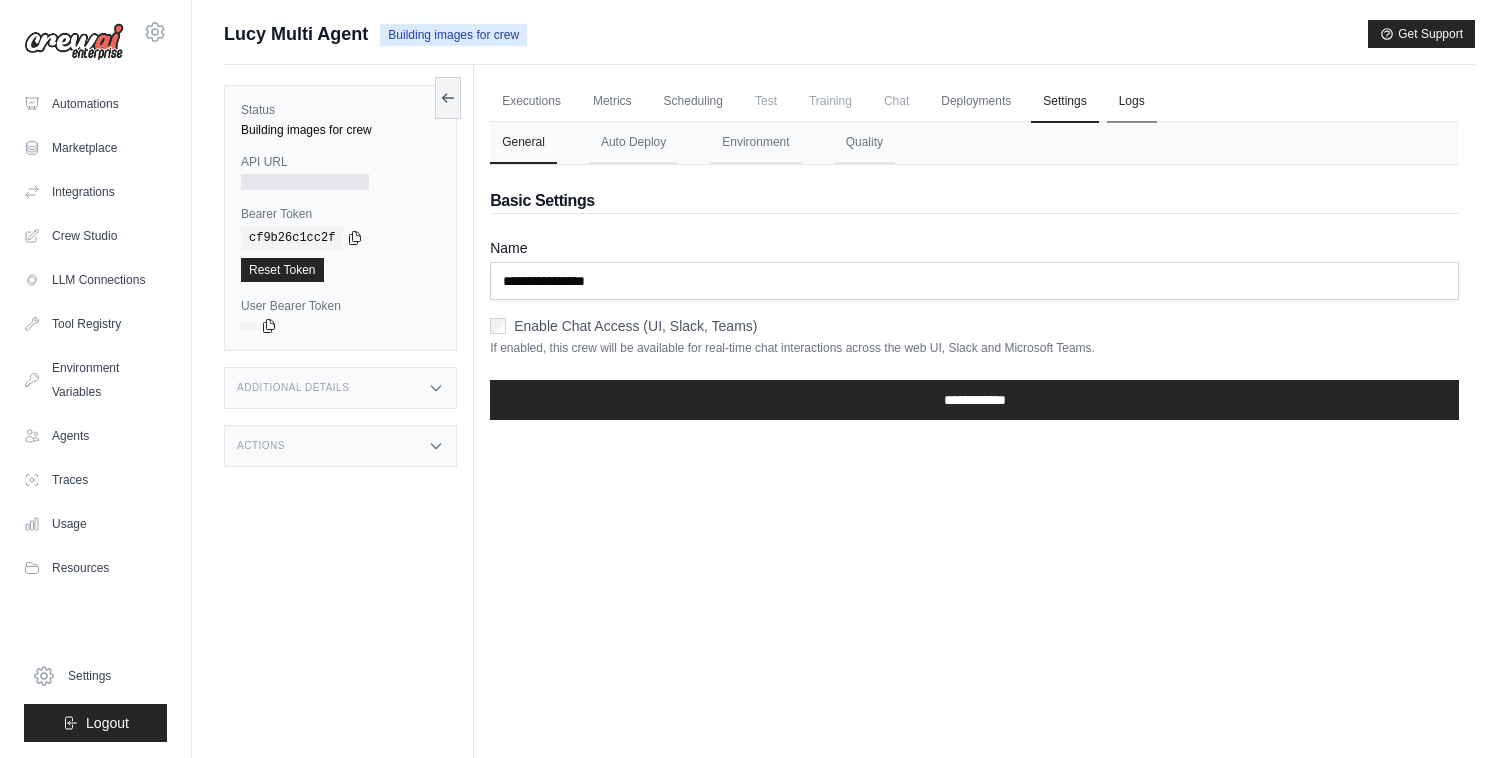 click on "Logs" at bounding box center [1132, 102] 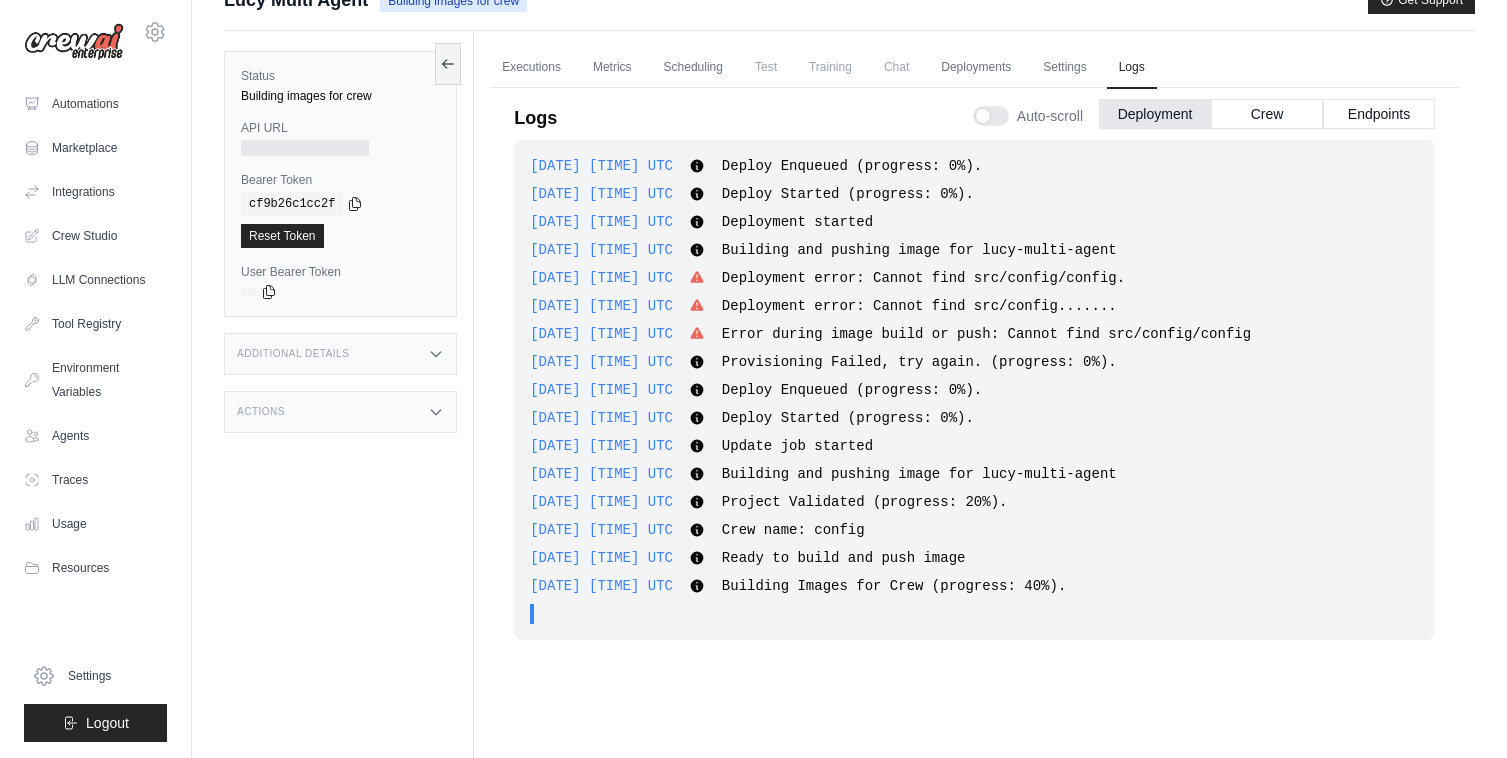 scroll, scrollTop: 85, scrollLeft: 0, axis: vertical 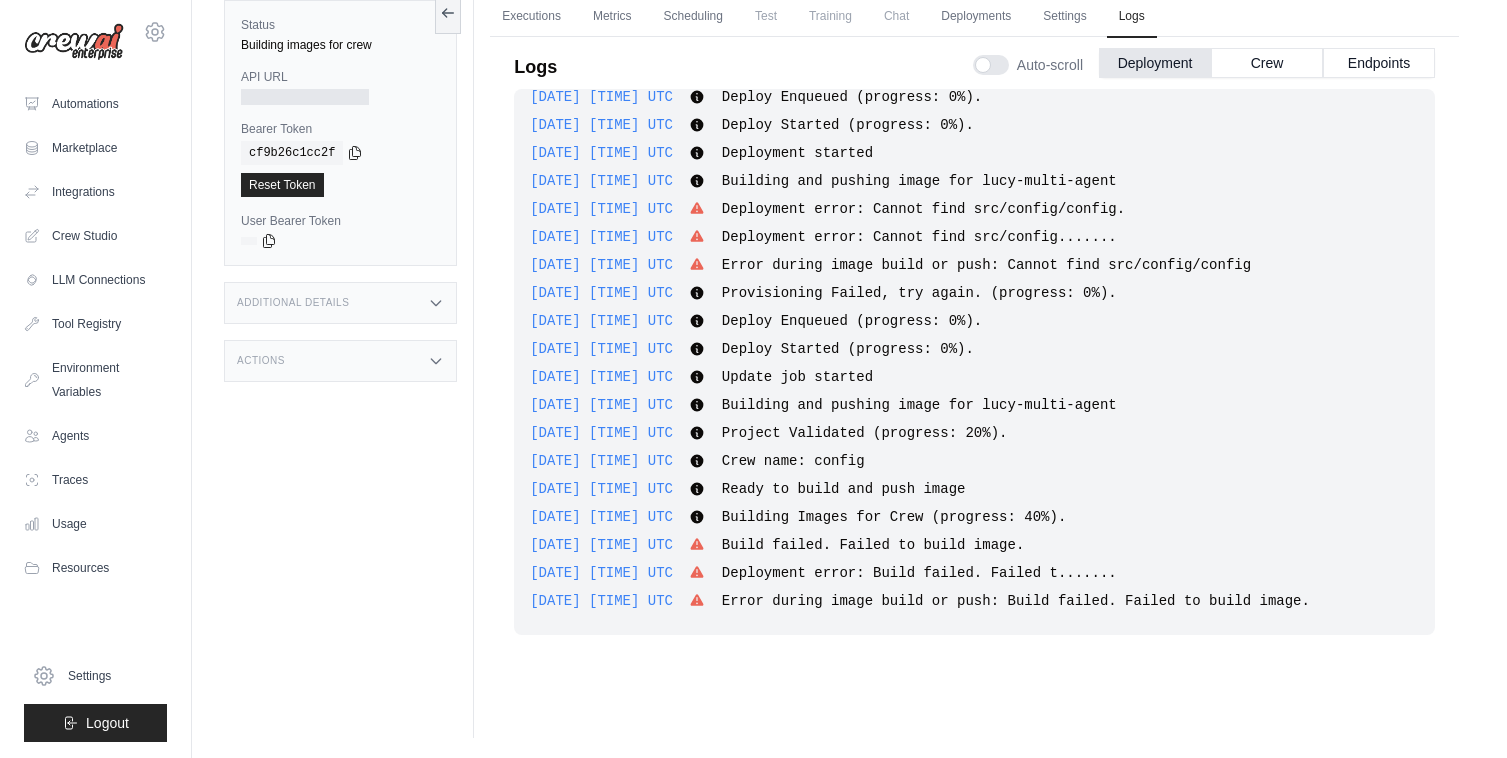click on "[DATE] [TIME] UTC
Error during image build or push: Build failed. Failed to build image.
Show more
Show less" at bounding box center (974, 601) 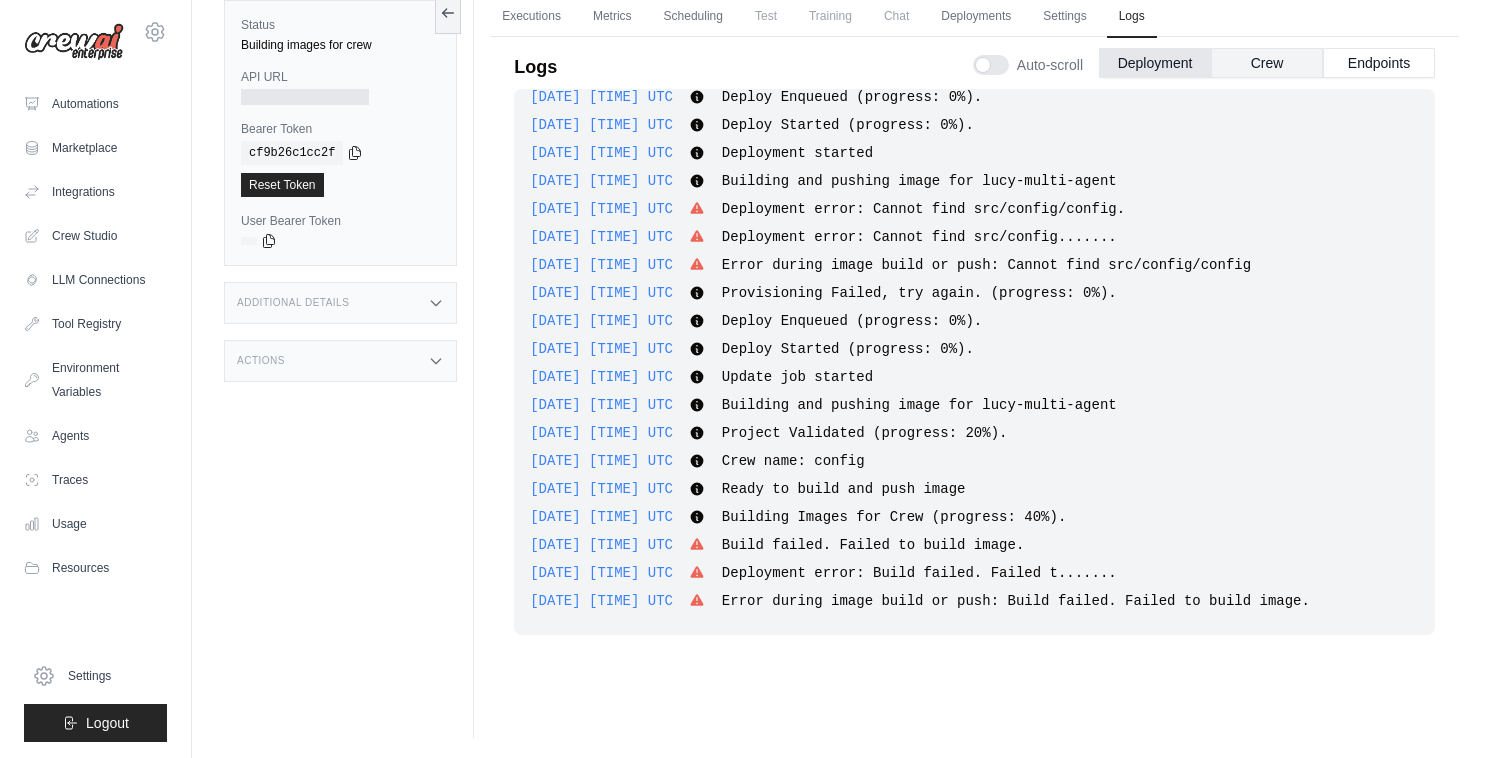 click on "Crew" at bounding box center (1267, 63) 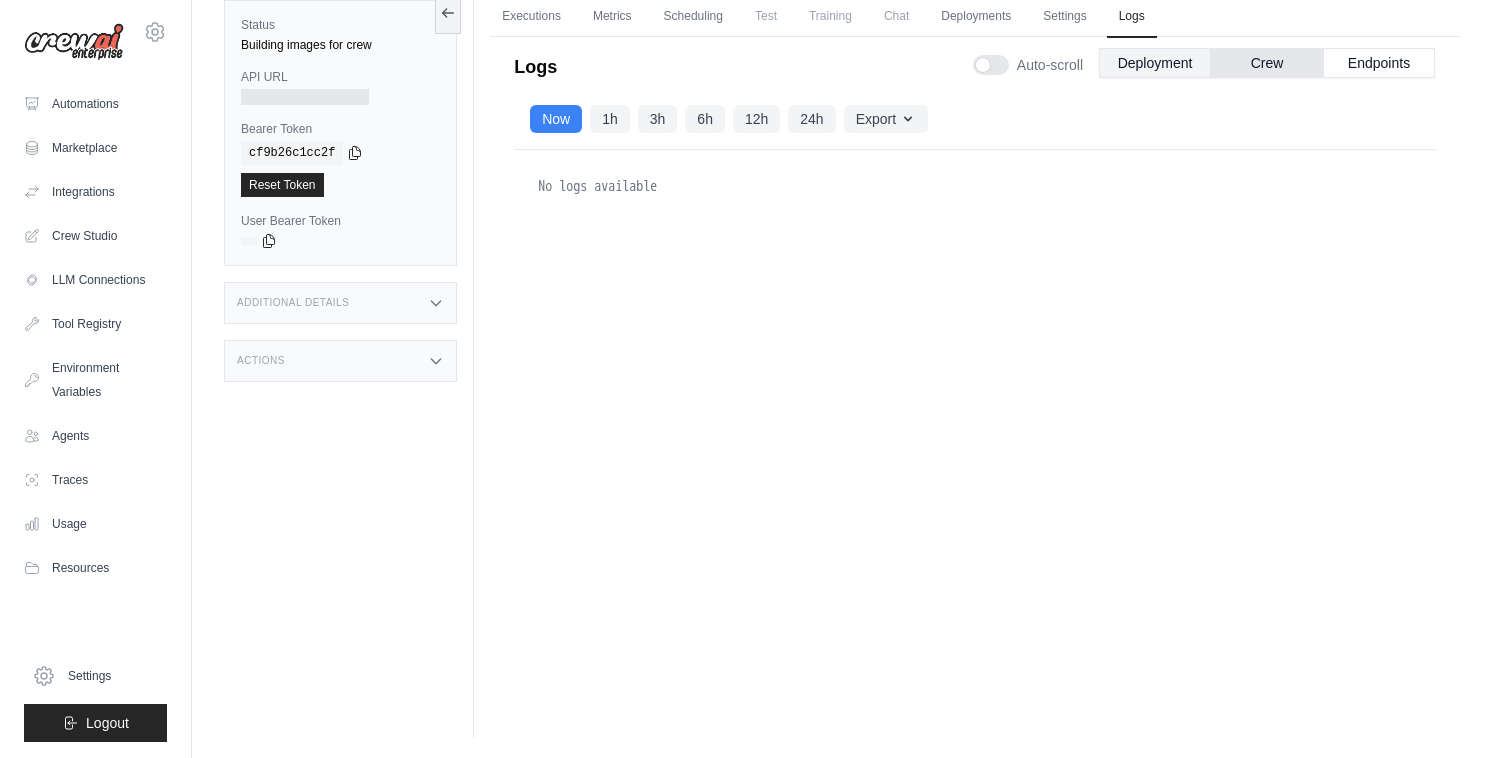 click on "Deployment" at bounding box center [1155, 63] 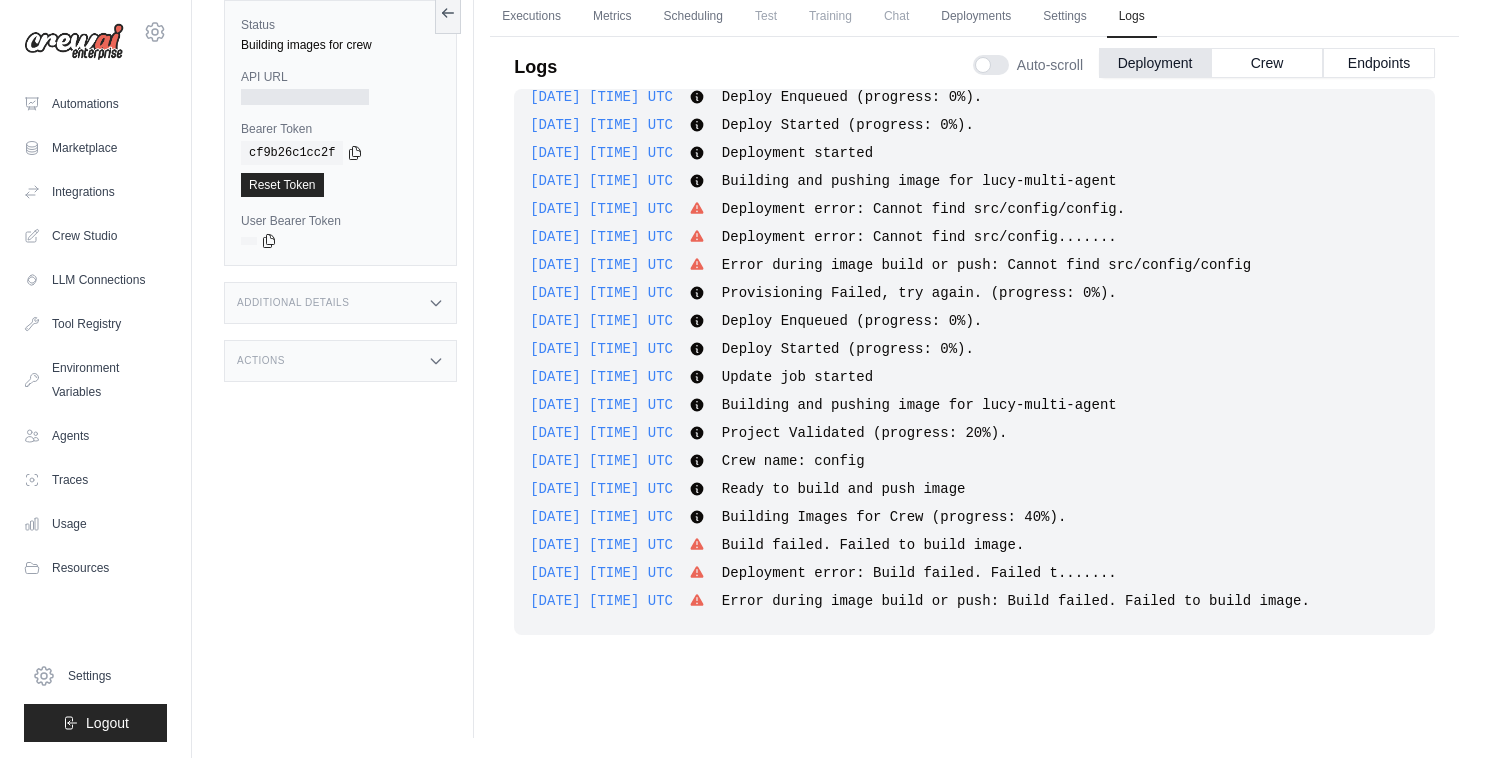 scroll, scrollTop: 0, scrollLeft: 0, axis: both 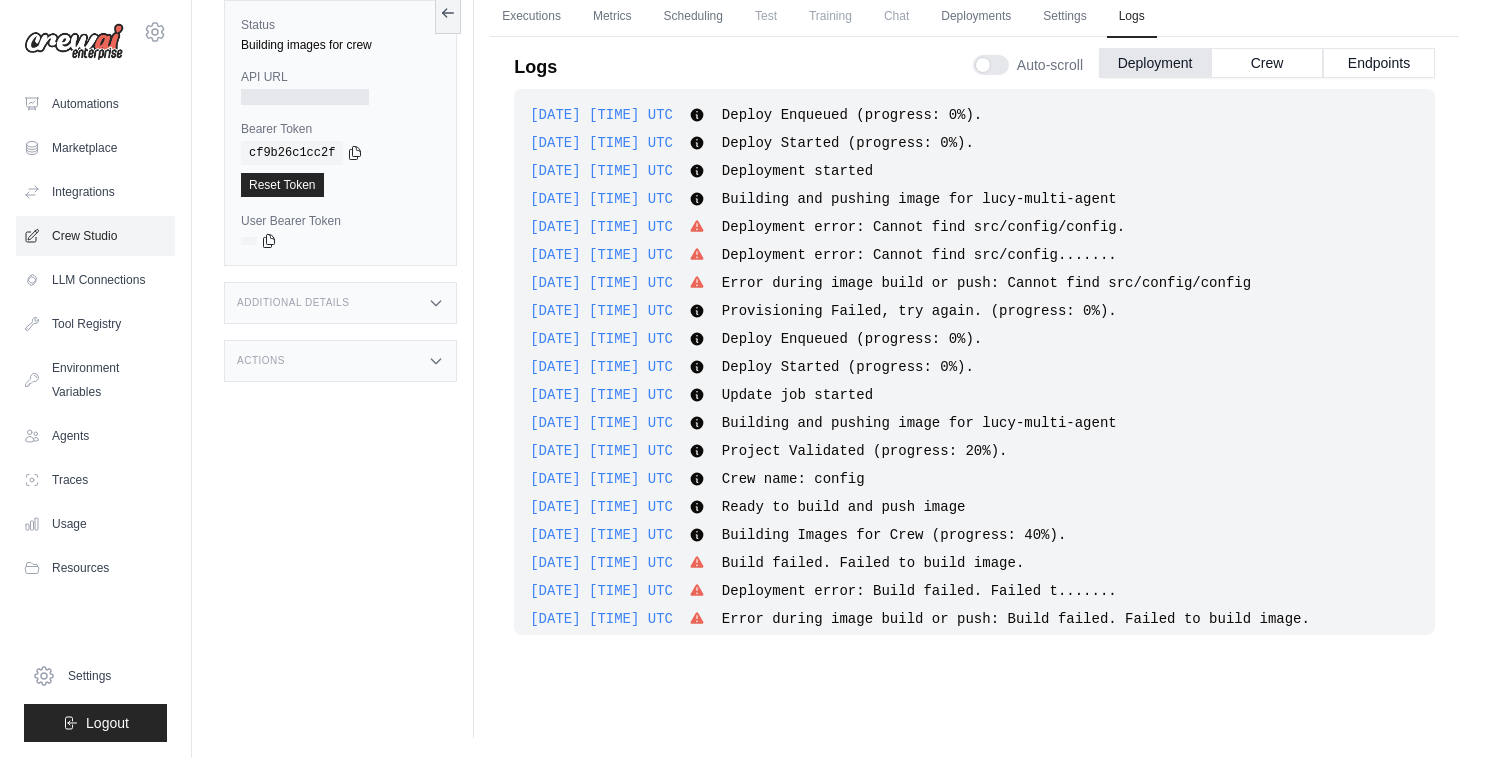 click on "Crew Studio" at bounding box center [95, 236] 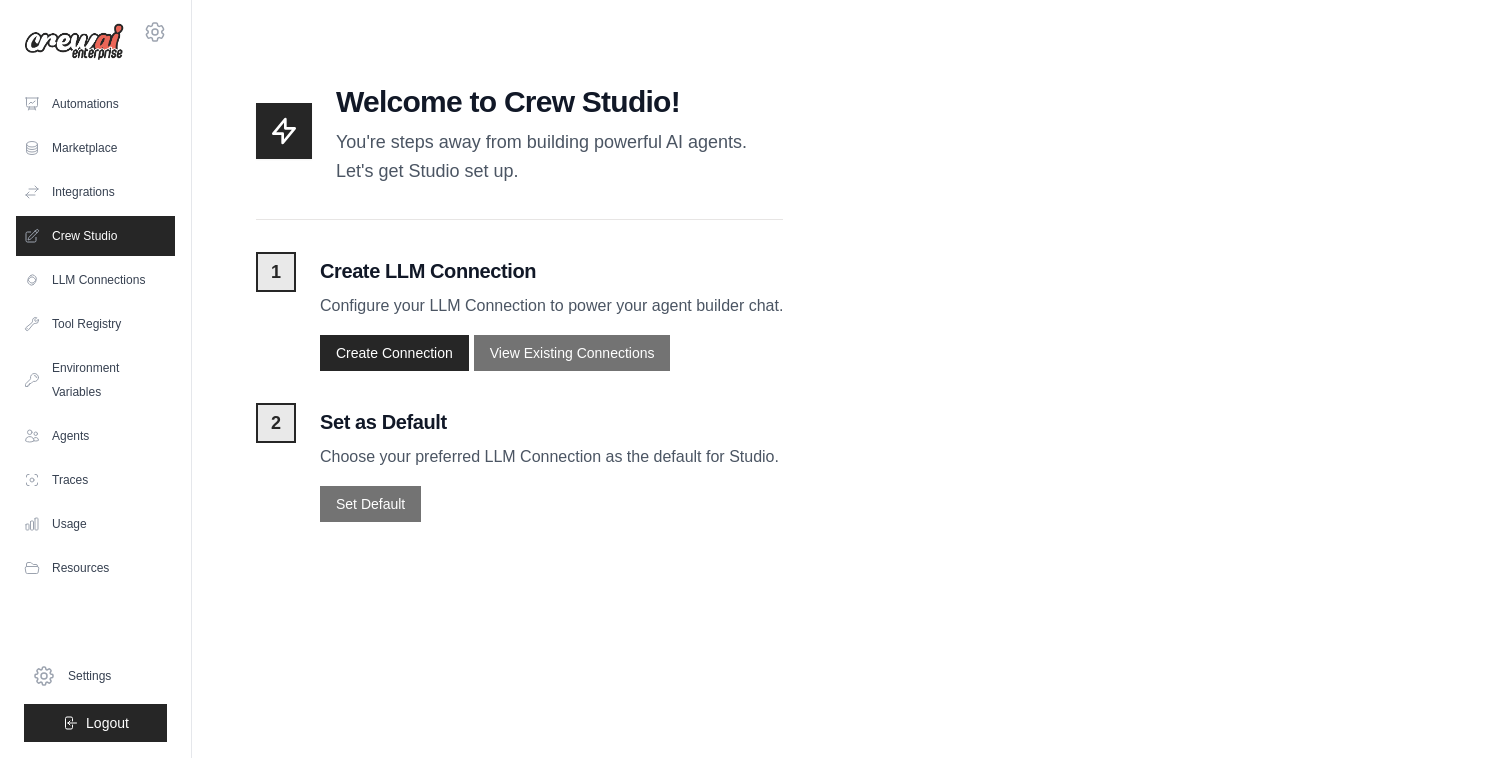 scroll, scrollTop: 0, scrollLeft: 0, axis: both 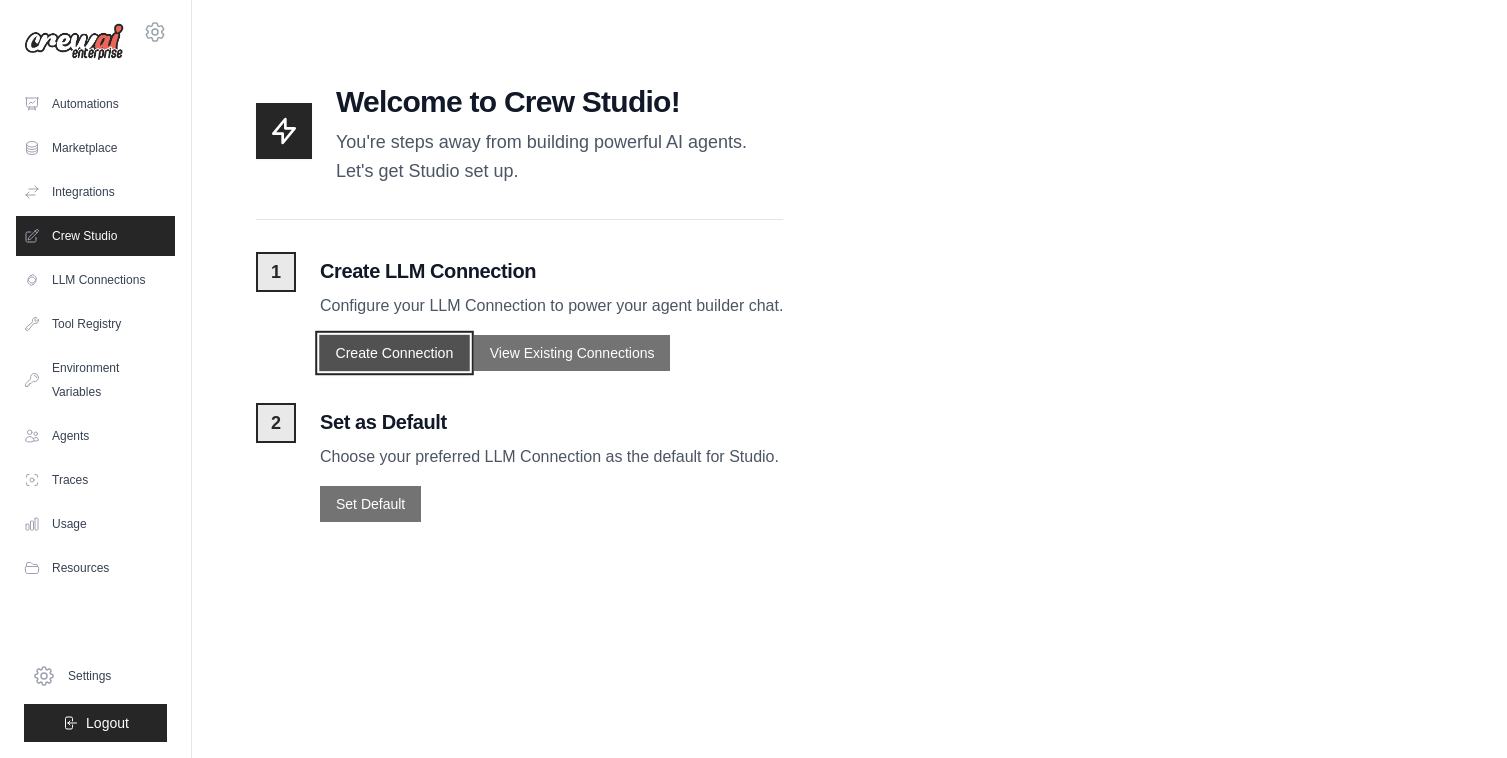click on "Create Connection" at bounding box center [394, 352] 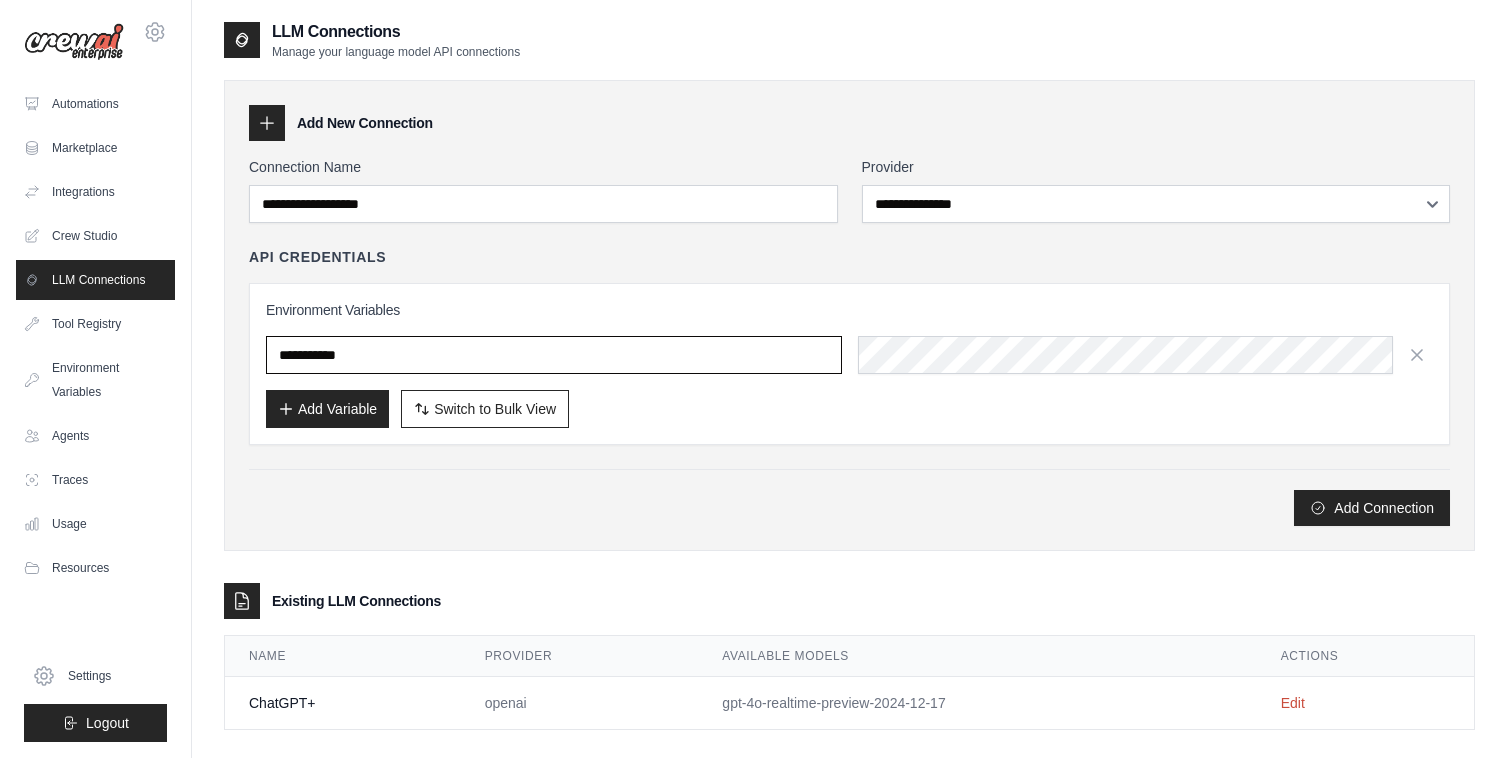 click at bounding box center [554, 355] 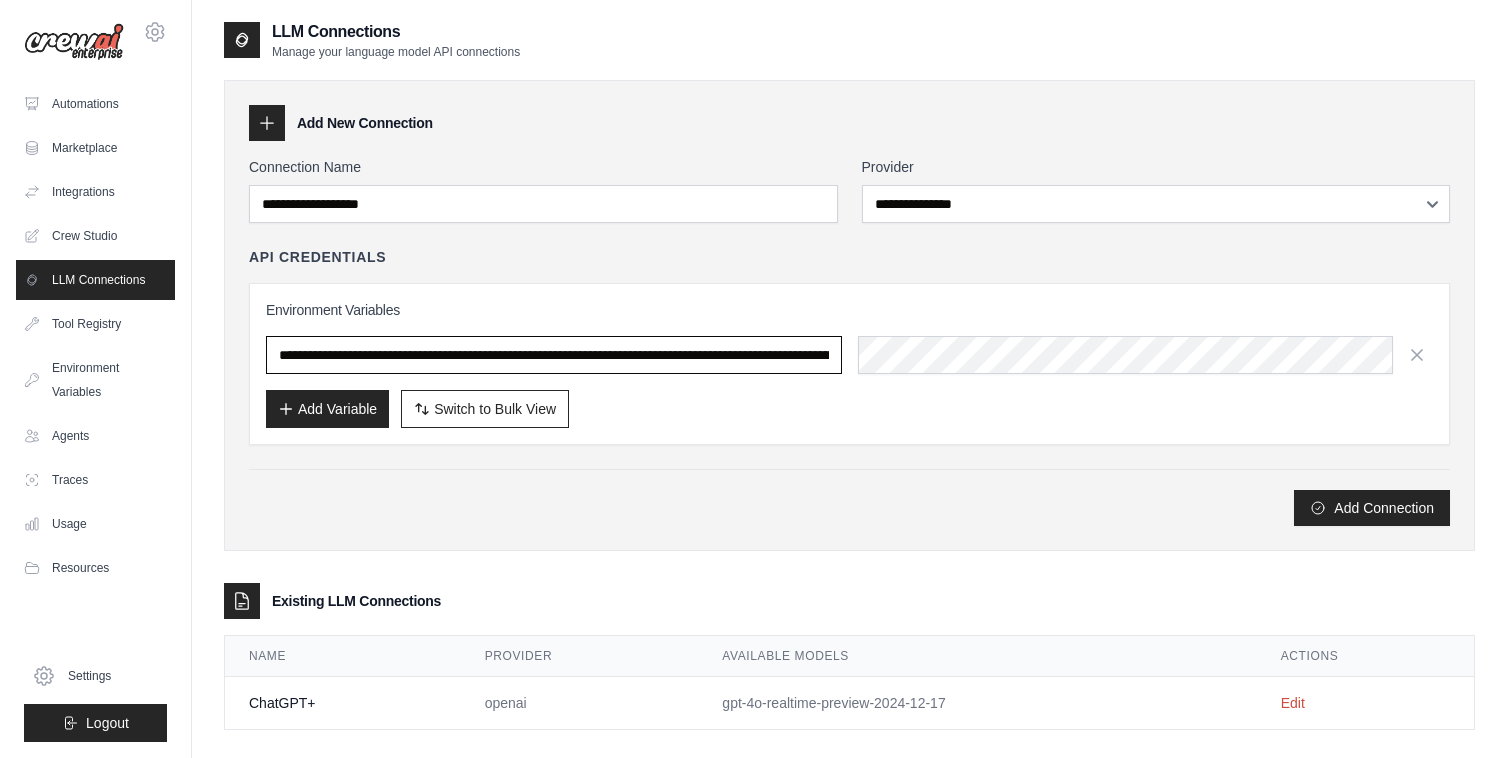 scroll, scrollTop: 0, scrollLeft: 1431, axis: horizontal 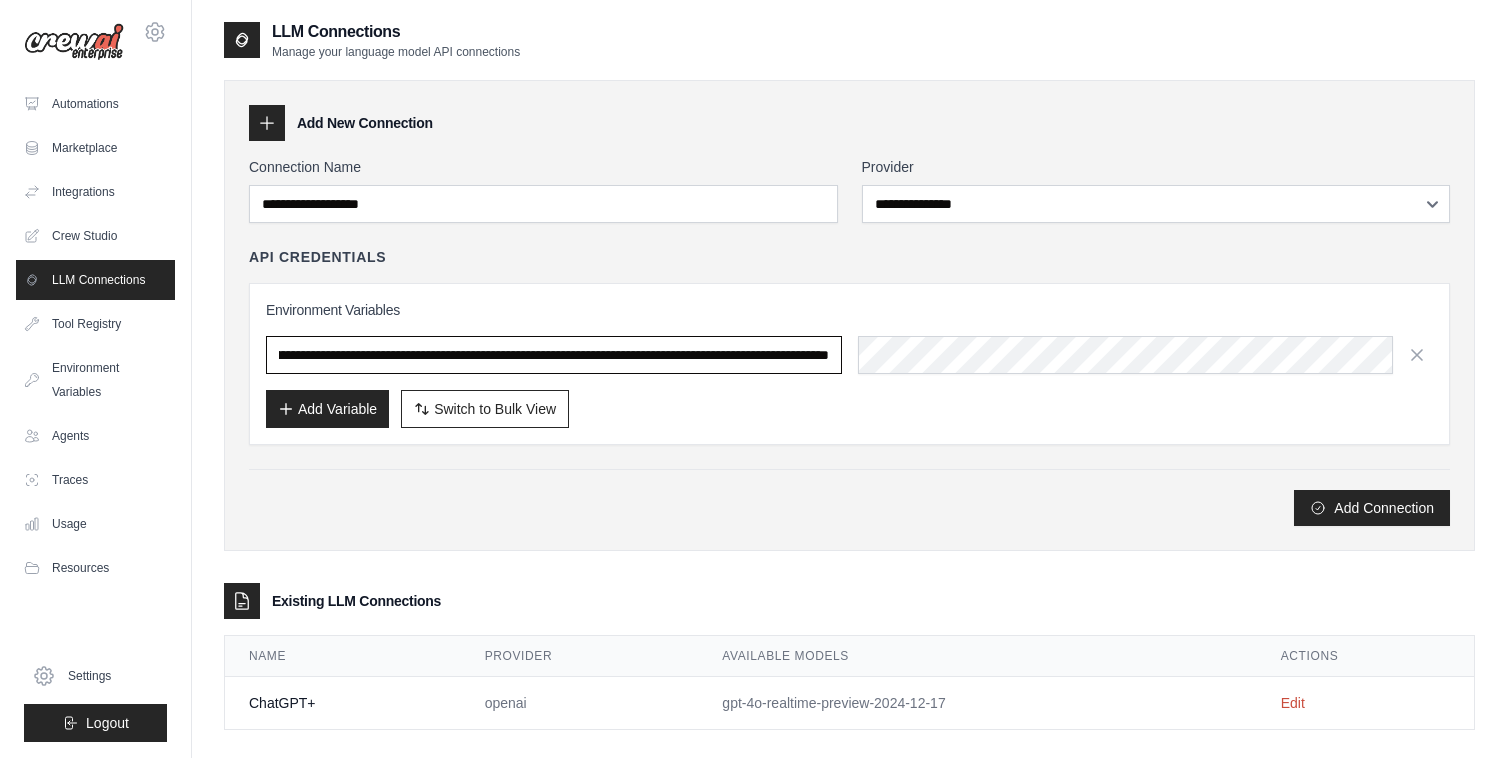 type 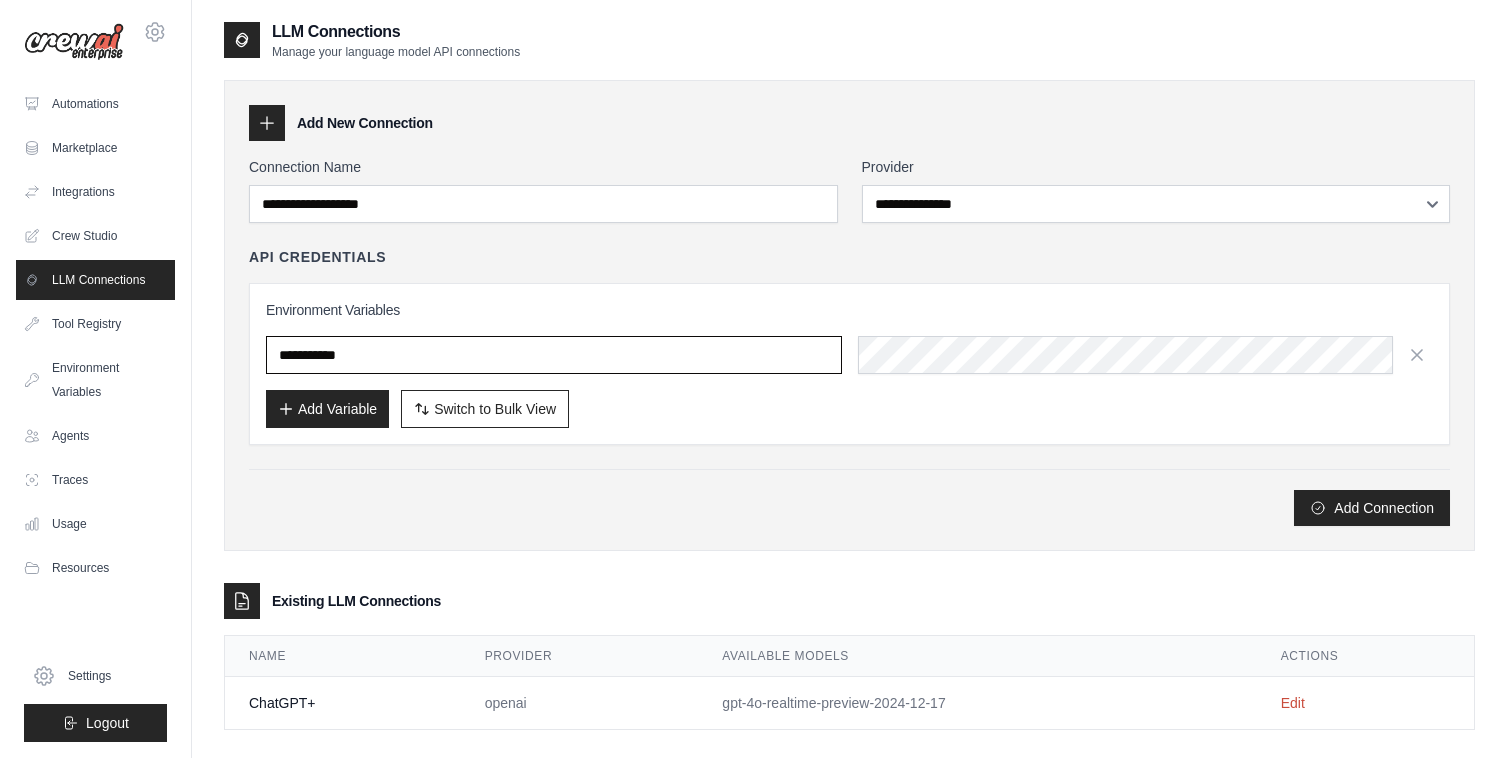 scroll, scrollTop: 0, scrollLeft: 0, axis: both 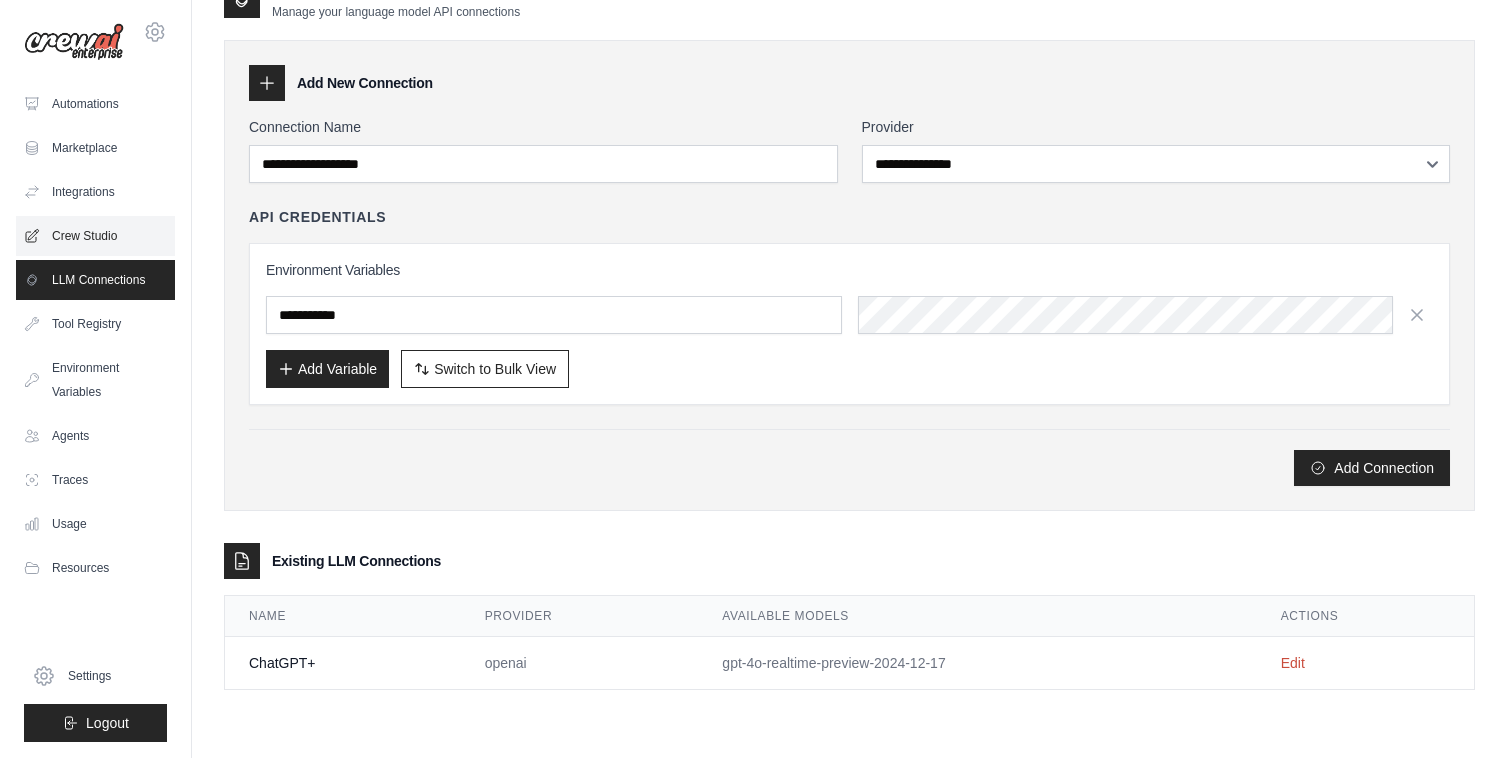 click on "Crew Studio" at bounding box center (95, 236) 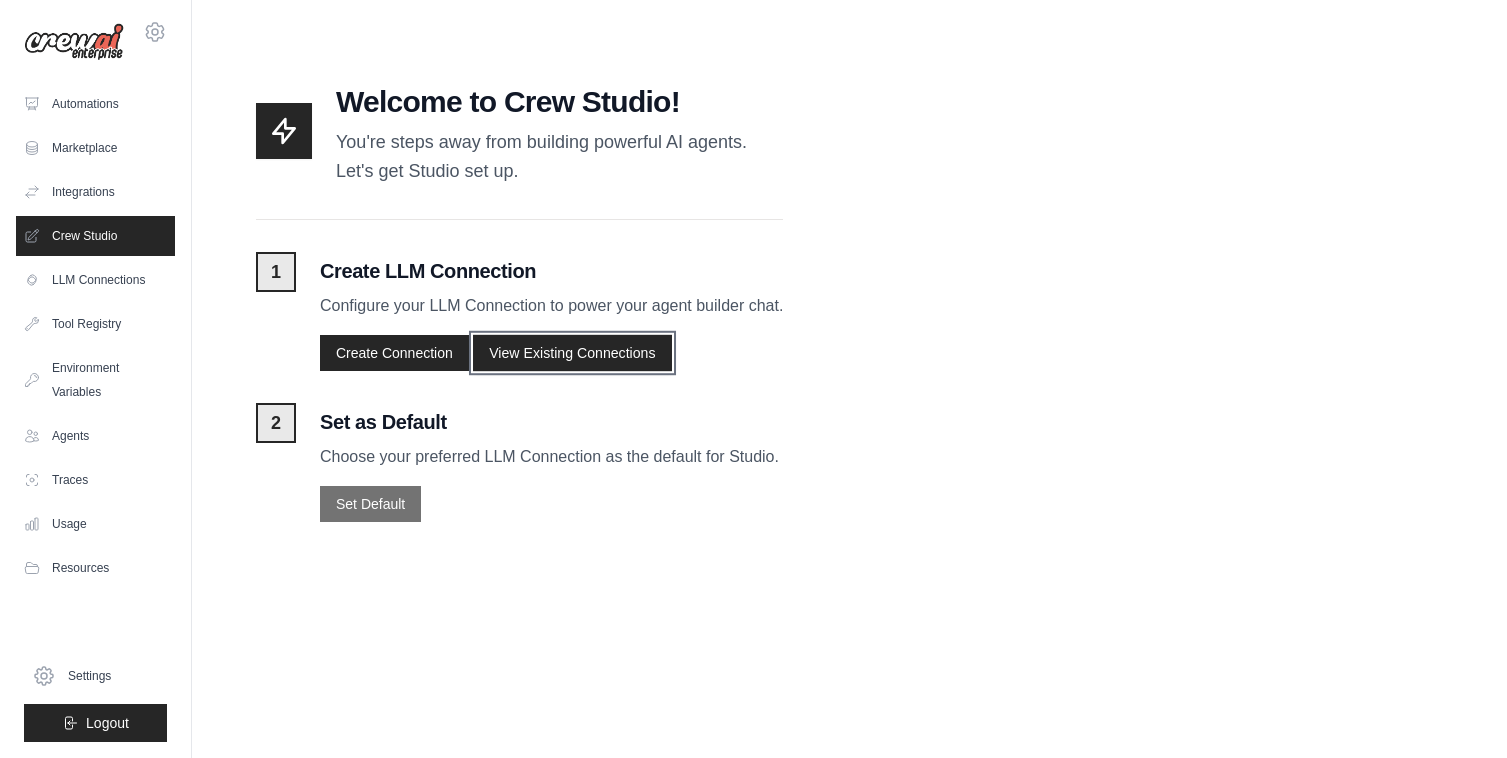 click on "View Existing Connections" at bounding box center [572, 352] 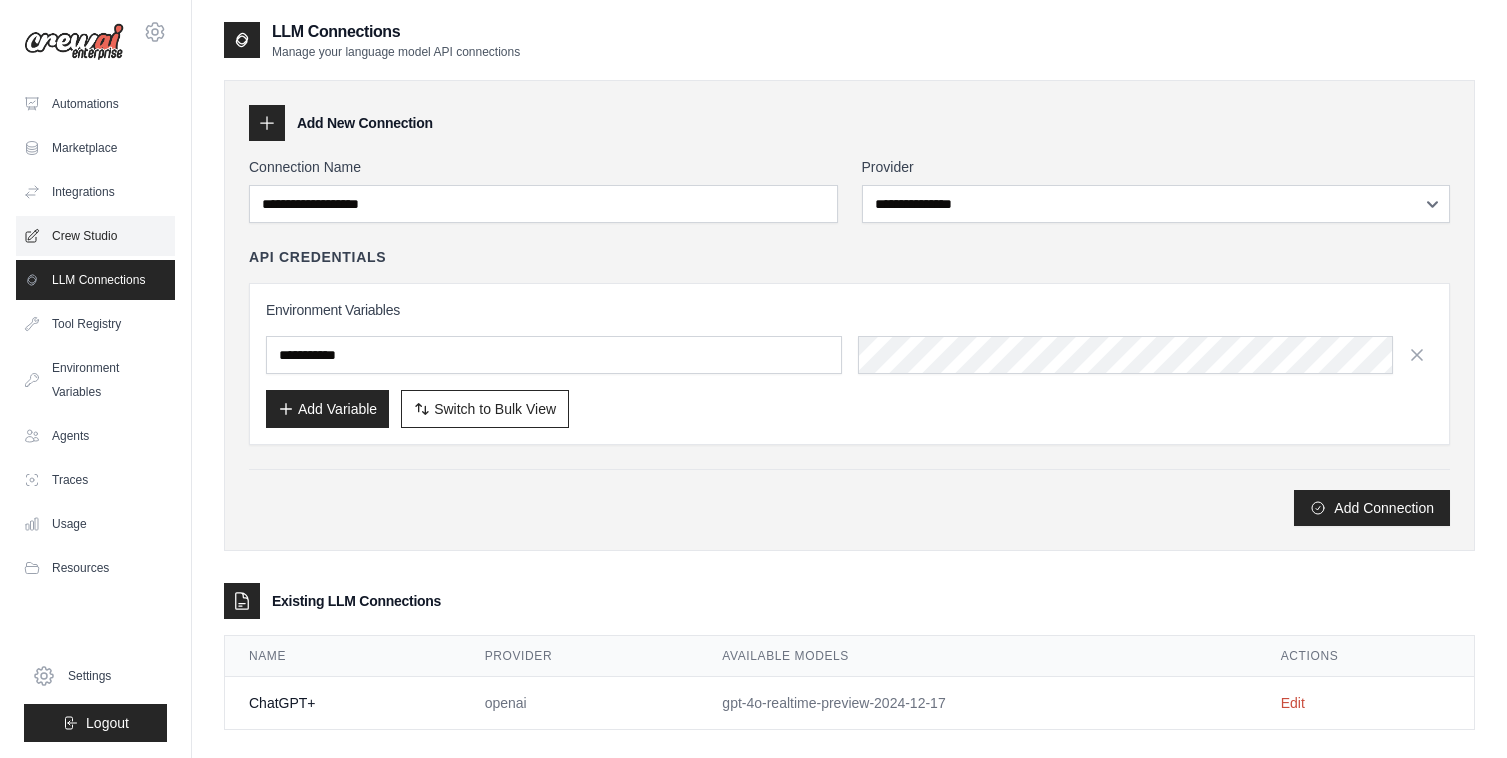 click on "Crew Studio" at bounding box center (95, 236) 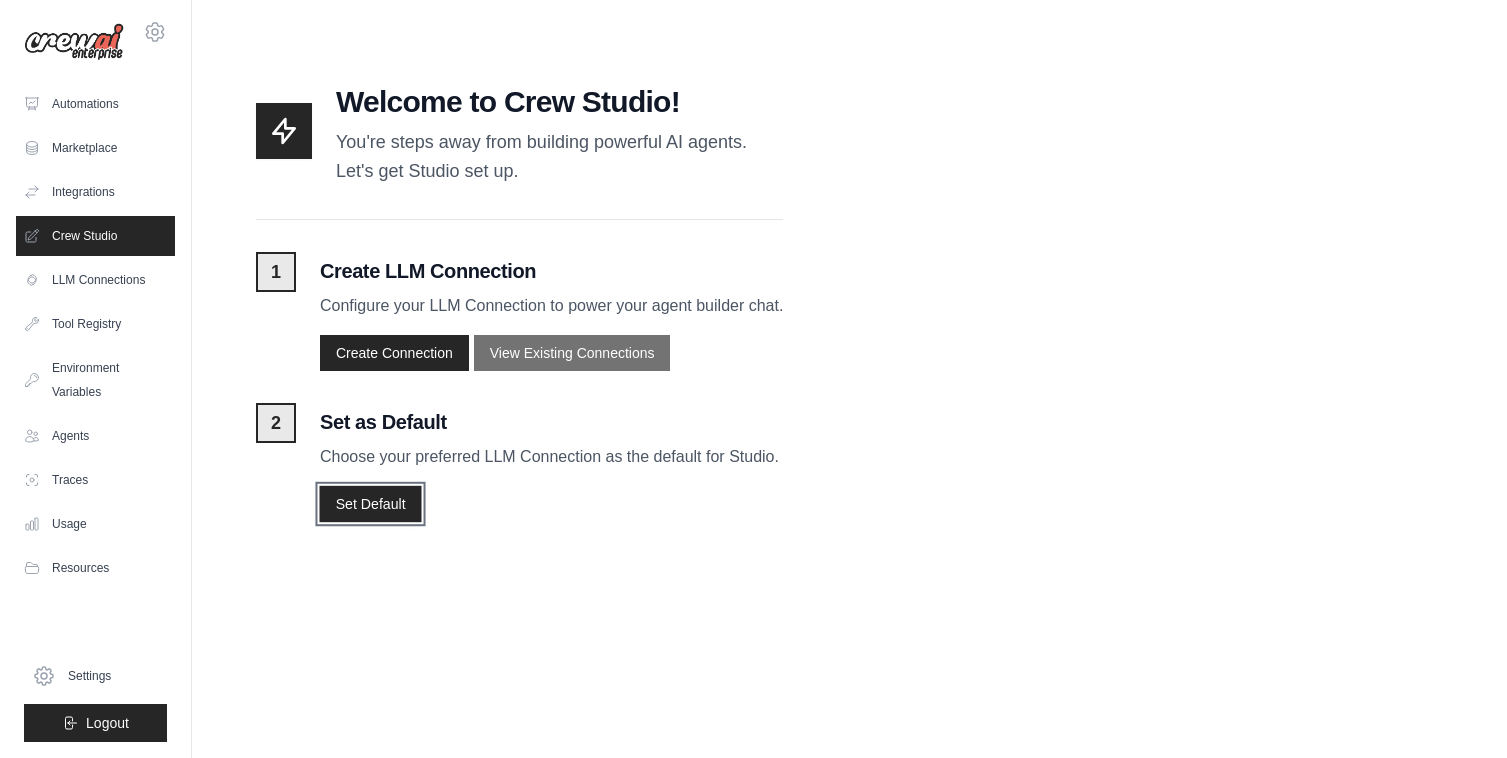 click on "Set Default" at bounding box center [370, 503] 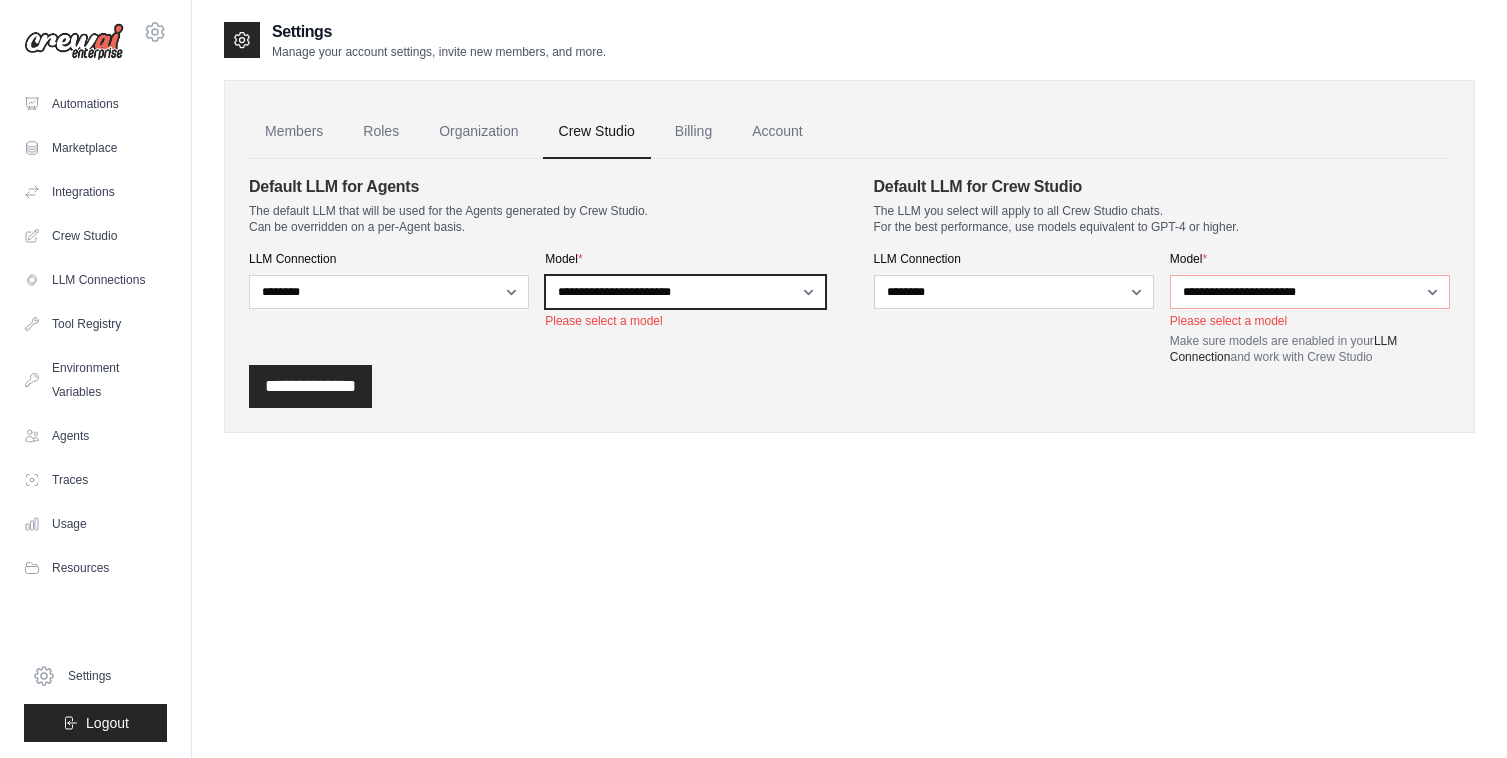 click on "**********" at bounding box center [685, 292] 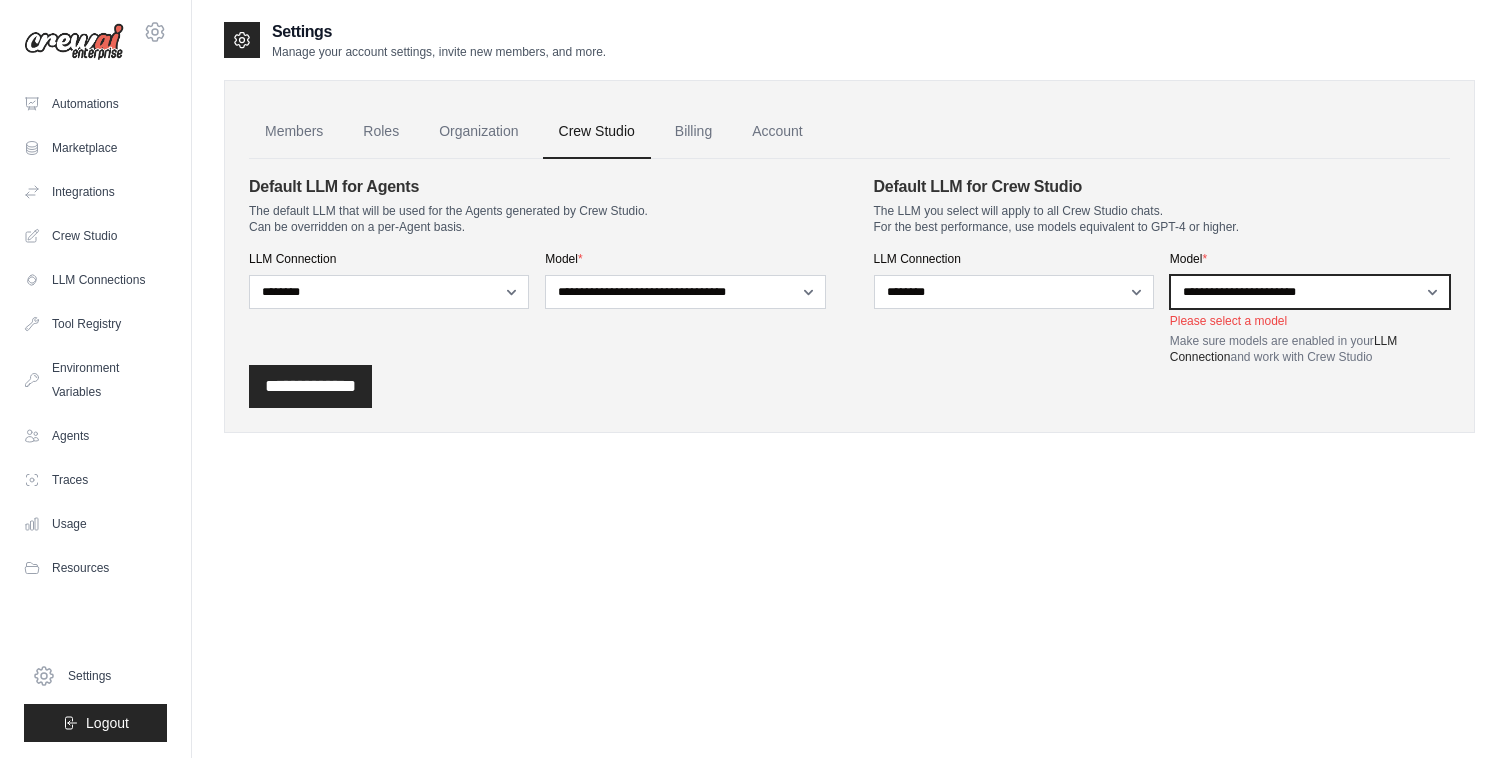 click on "**********" at bounding box center [1310, 292] 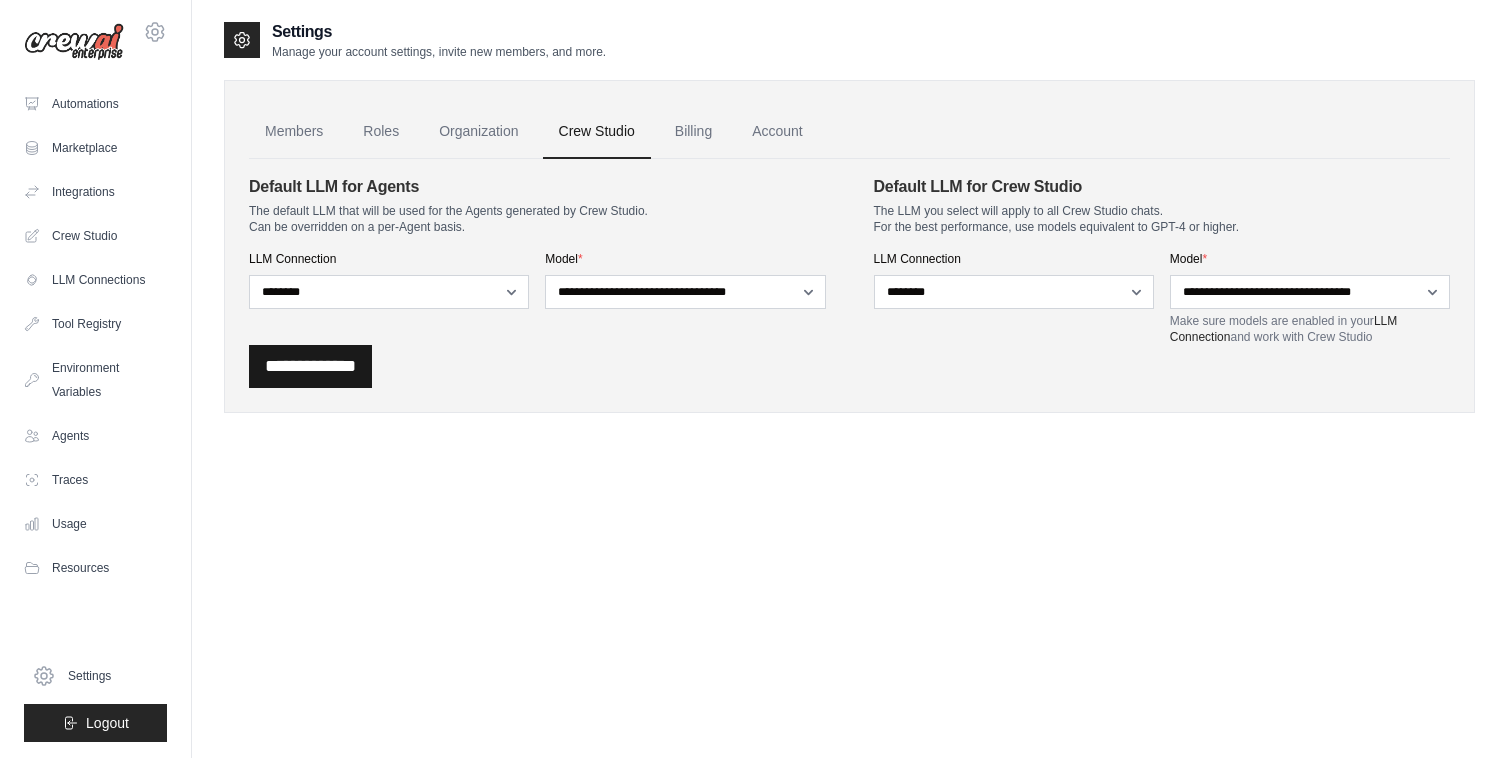click on "**********" at bounding box center [310, 366] 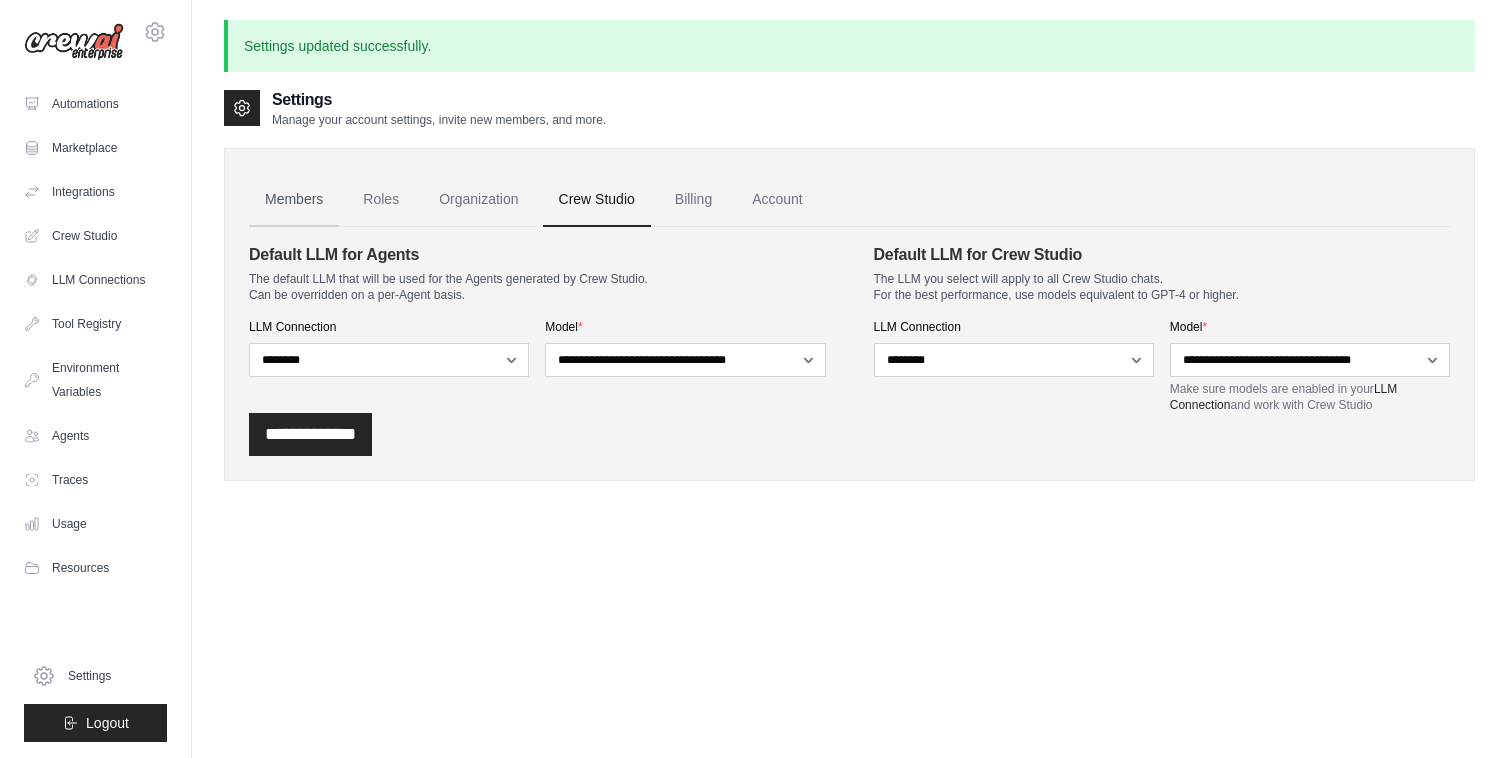 click on "Members" at bounding box center (294, 200) 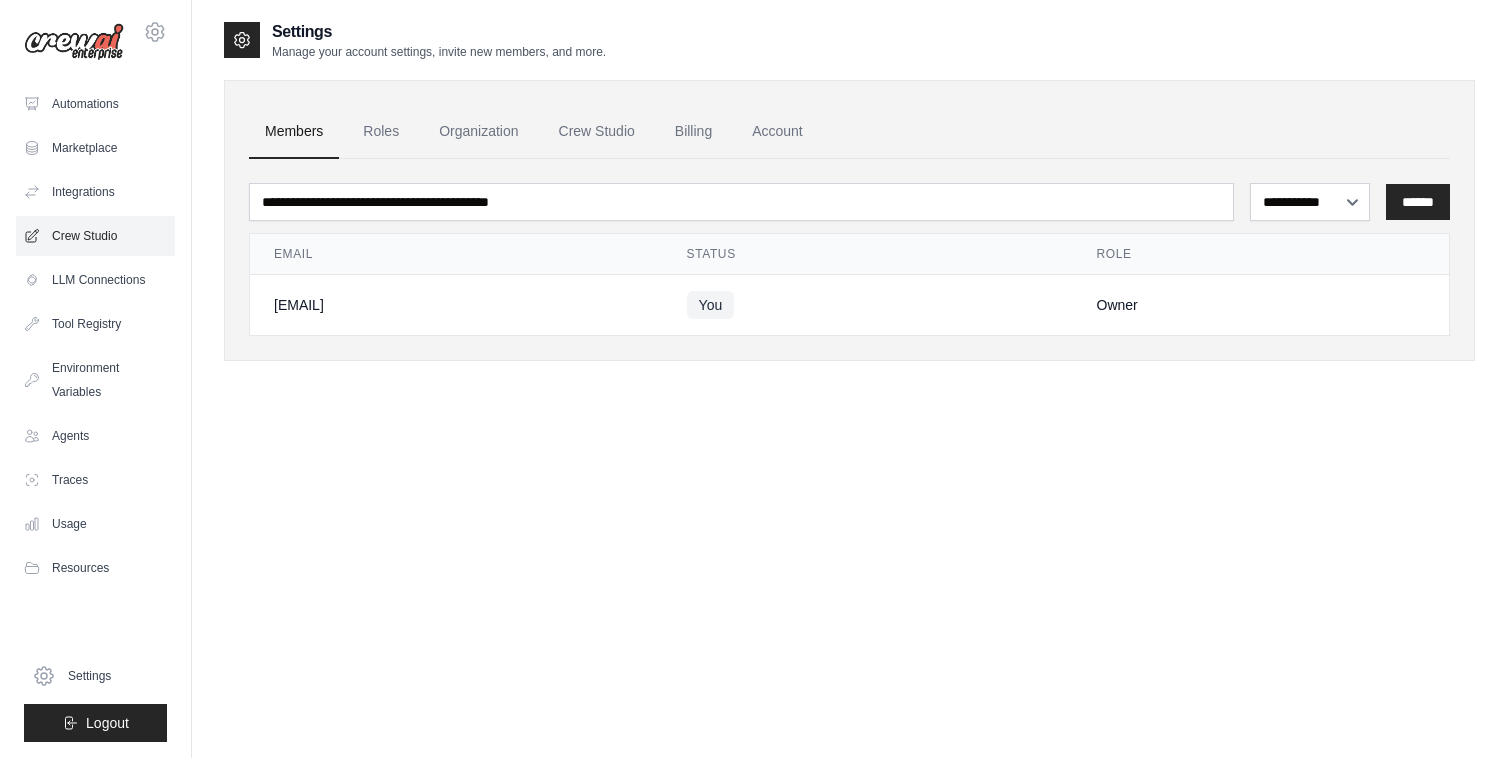 click on "Crew Studio" at bounding box center [95, 236] 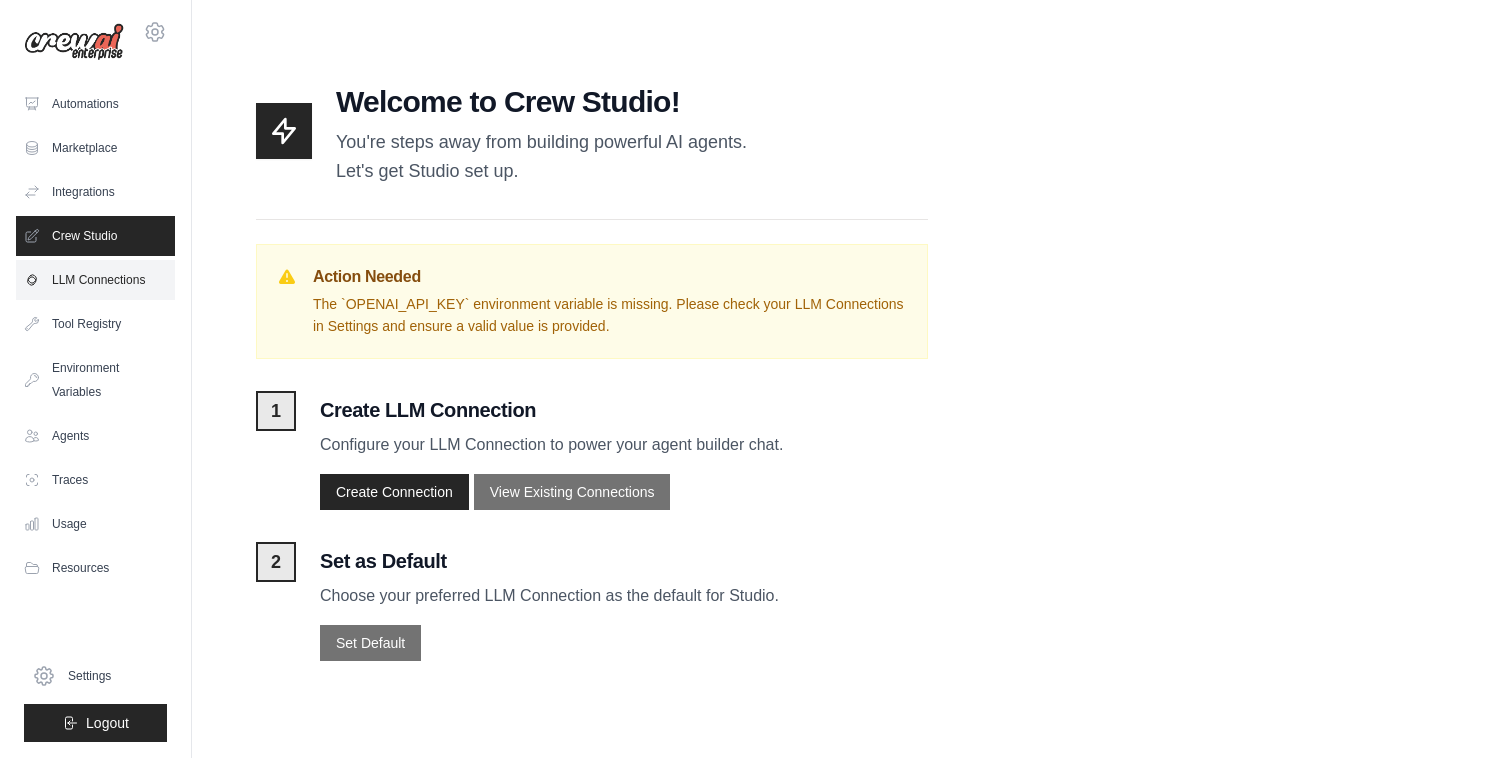 click on "LLM Connections" at bounding box center [95, 280] 